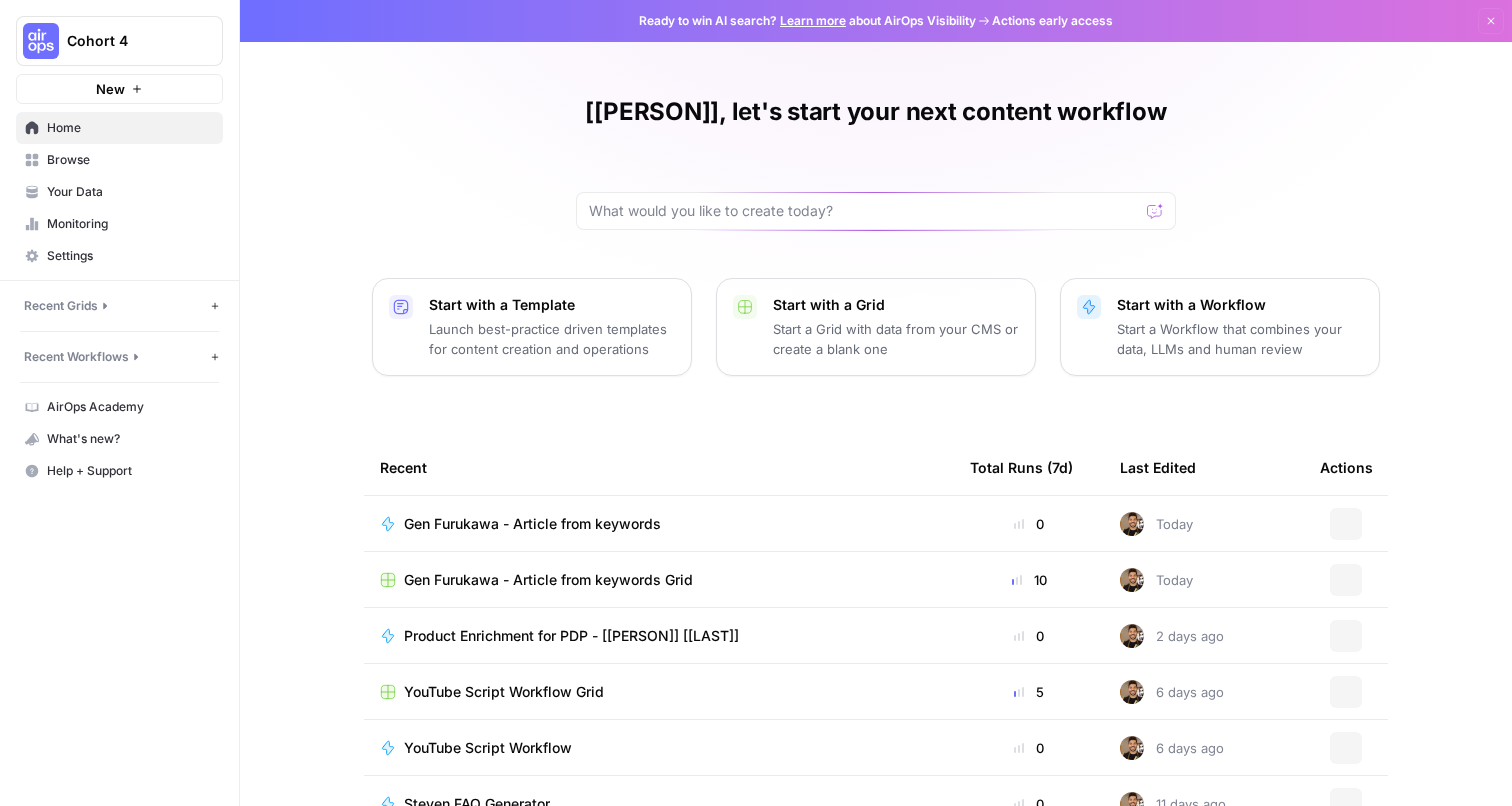 scroll, scrollTop: 0, scrollLeft: 0, axis: both 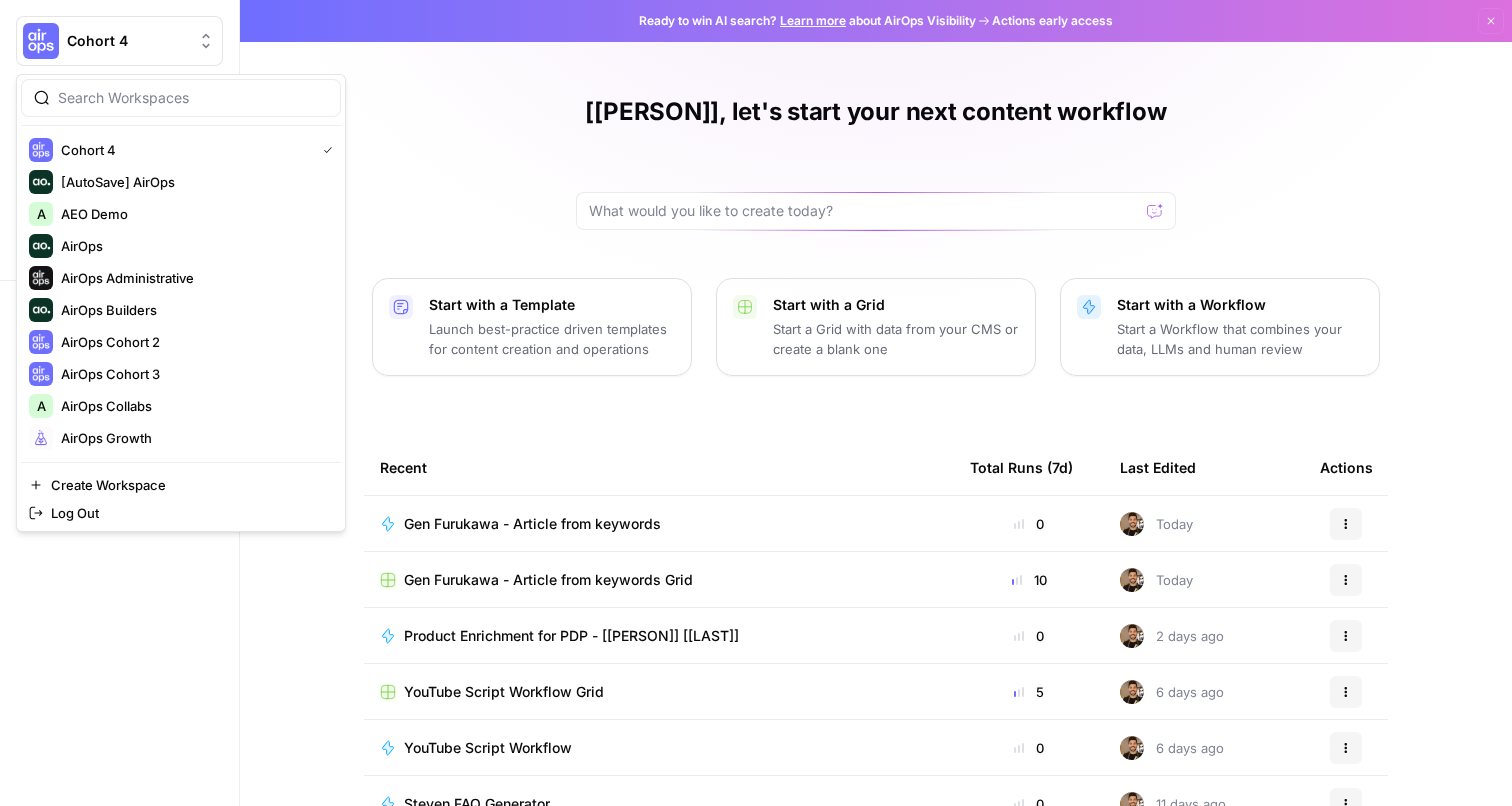 click on "Cohort 4" at bounding box center [127, 41] 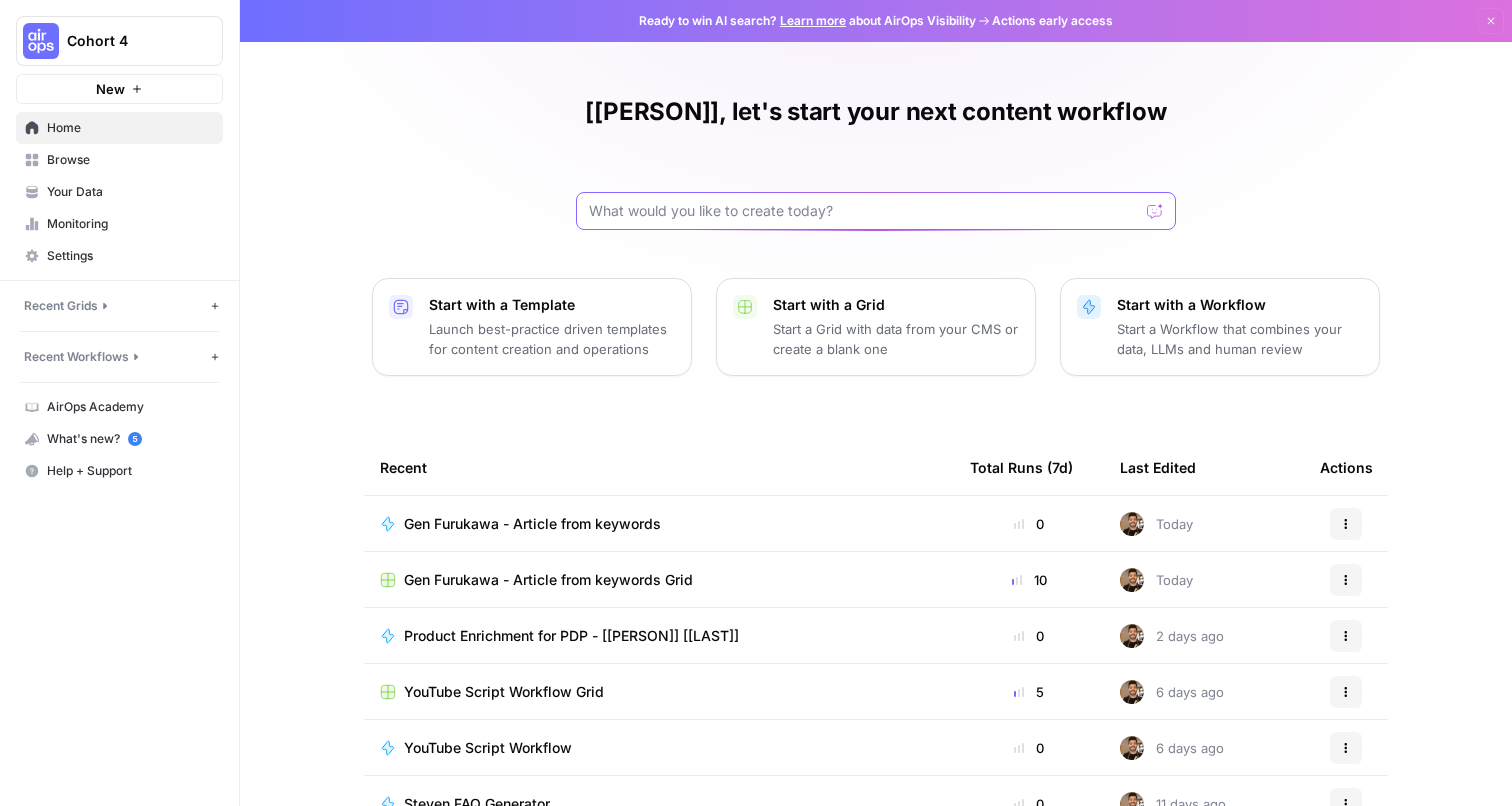 click at bounding box center (864, 211) 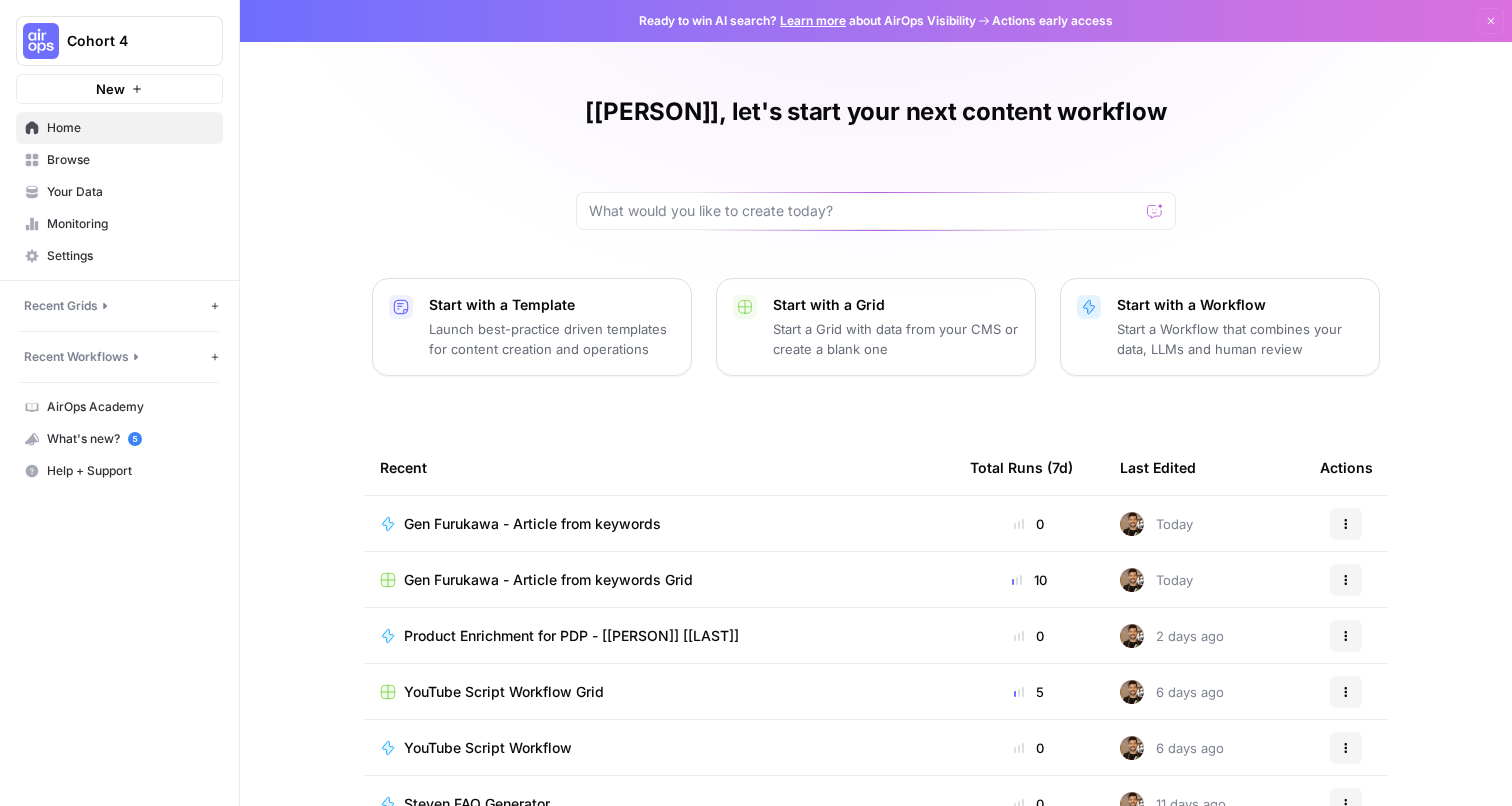 click on "Browse" at bounding box center [119, 160] 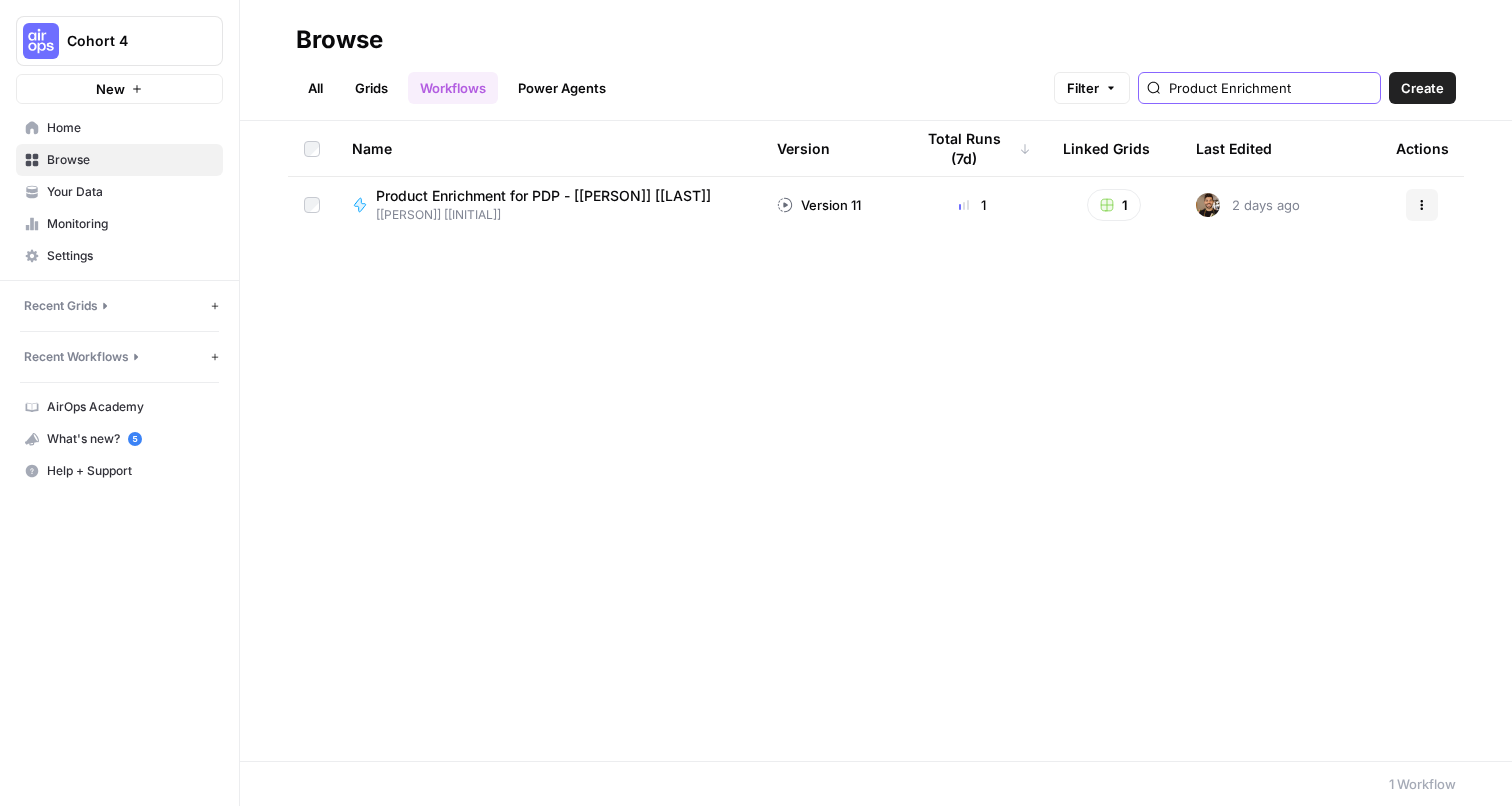 click on "Product Enrichment" at bounding box center (1270, 88) 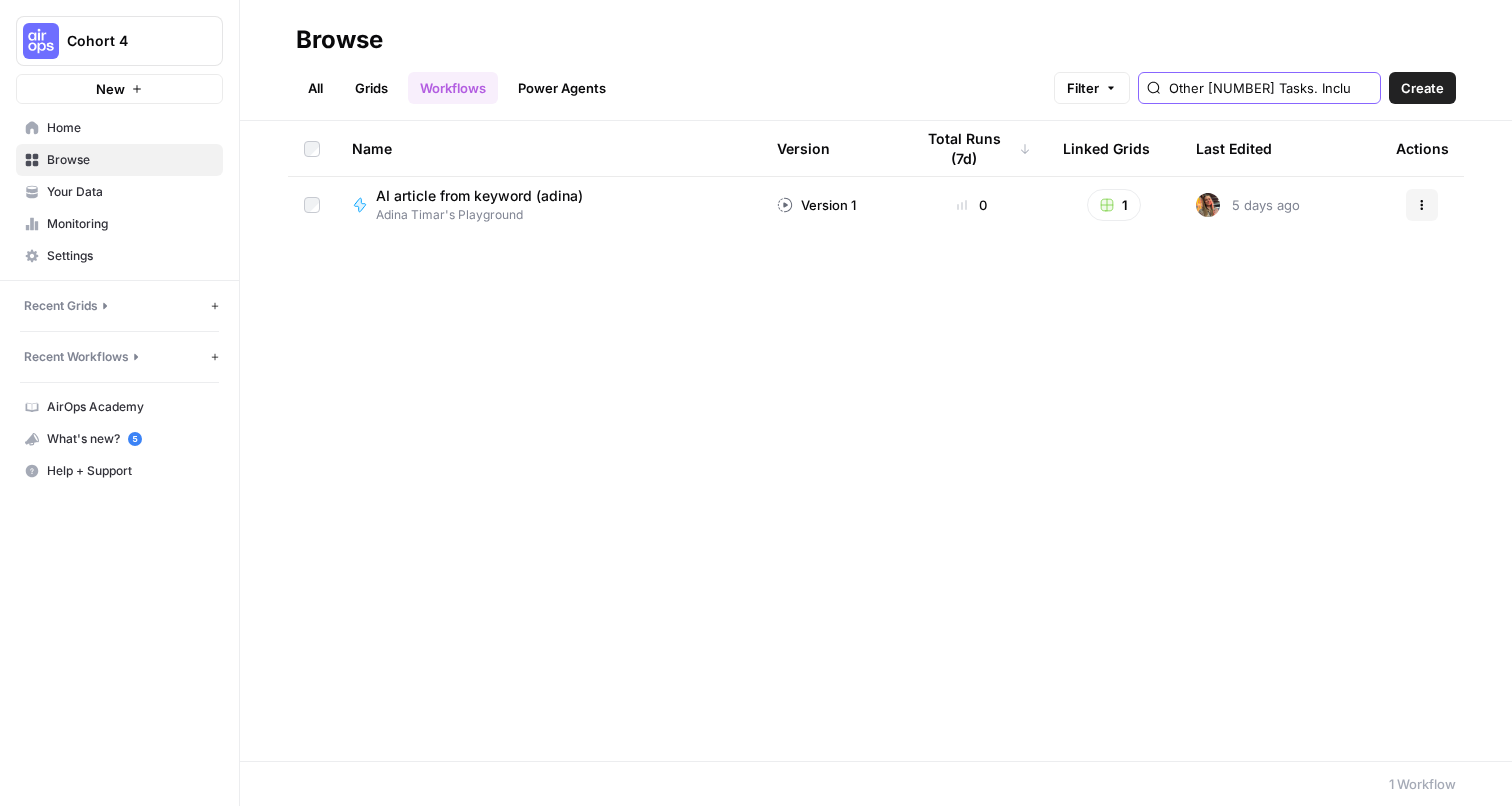 type on "Other [NUMBER] Tasks. Includes apps using less than 1% of total and AirOps AI services." 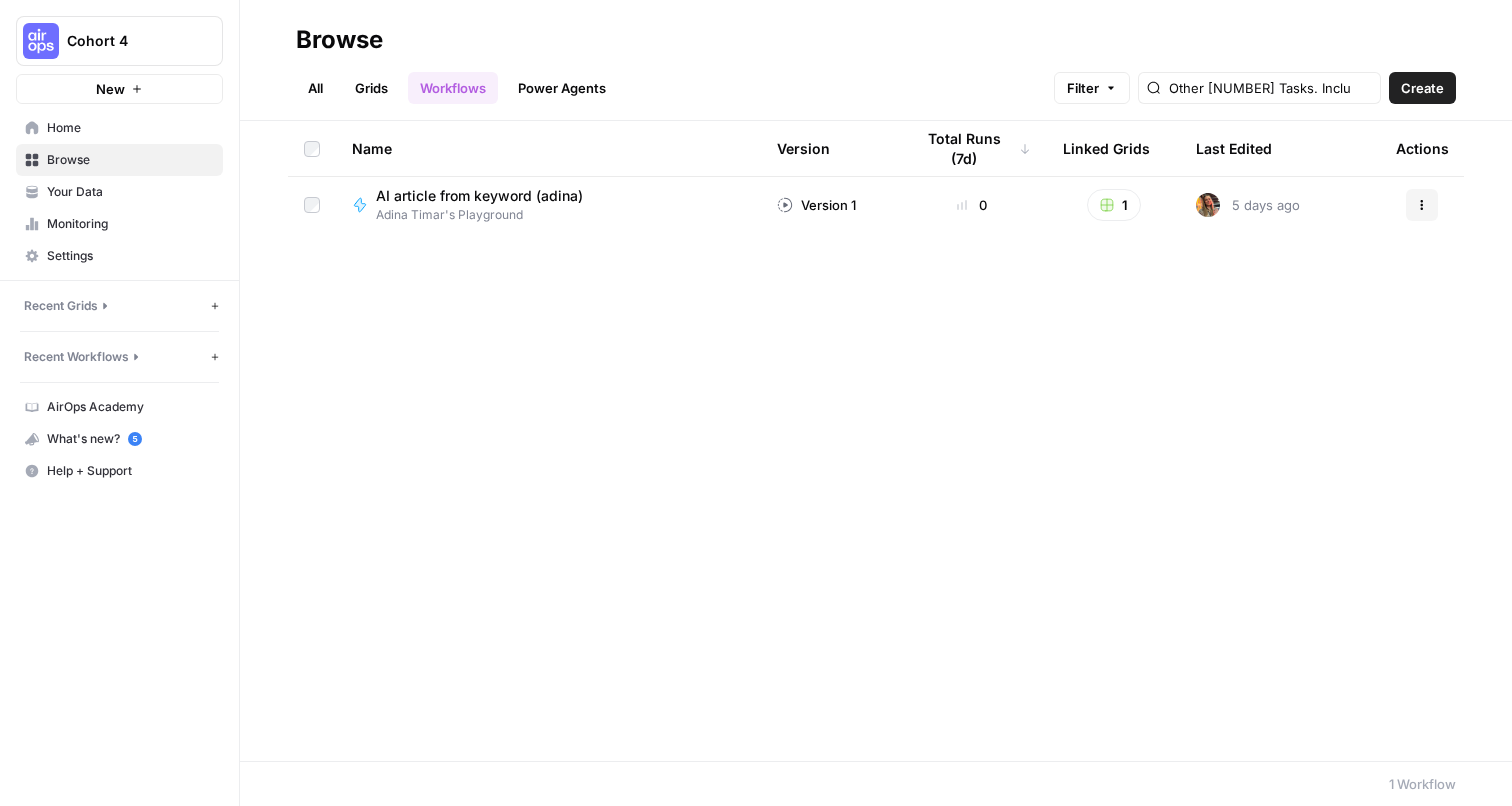 click on "Settings" at bounding box center (119, 256) 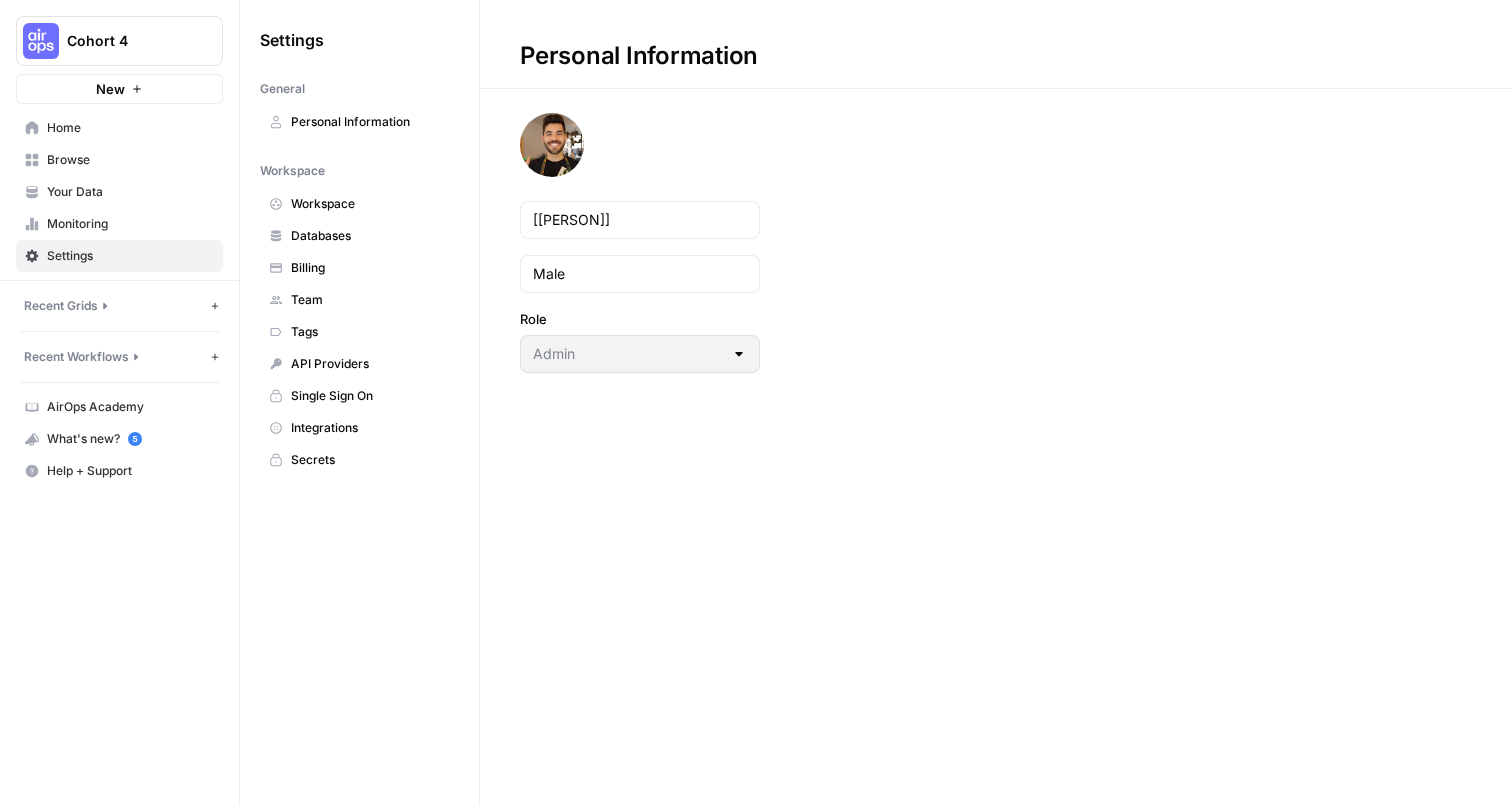 click on "Monitoring" at bounding box center (130, 224) 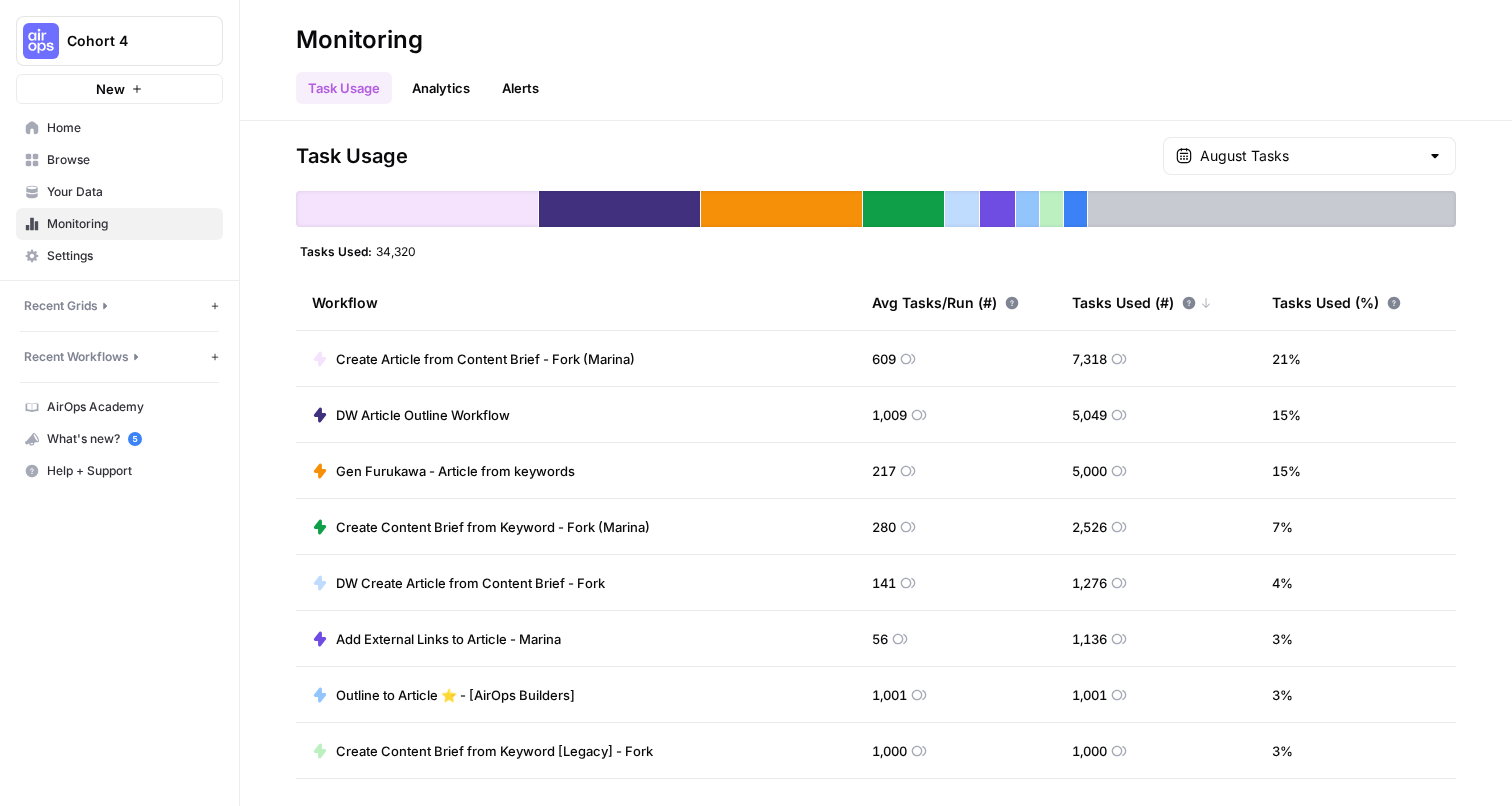 scroll, scrollTop: 0, scrollLeft: 0, axis: both 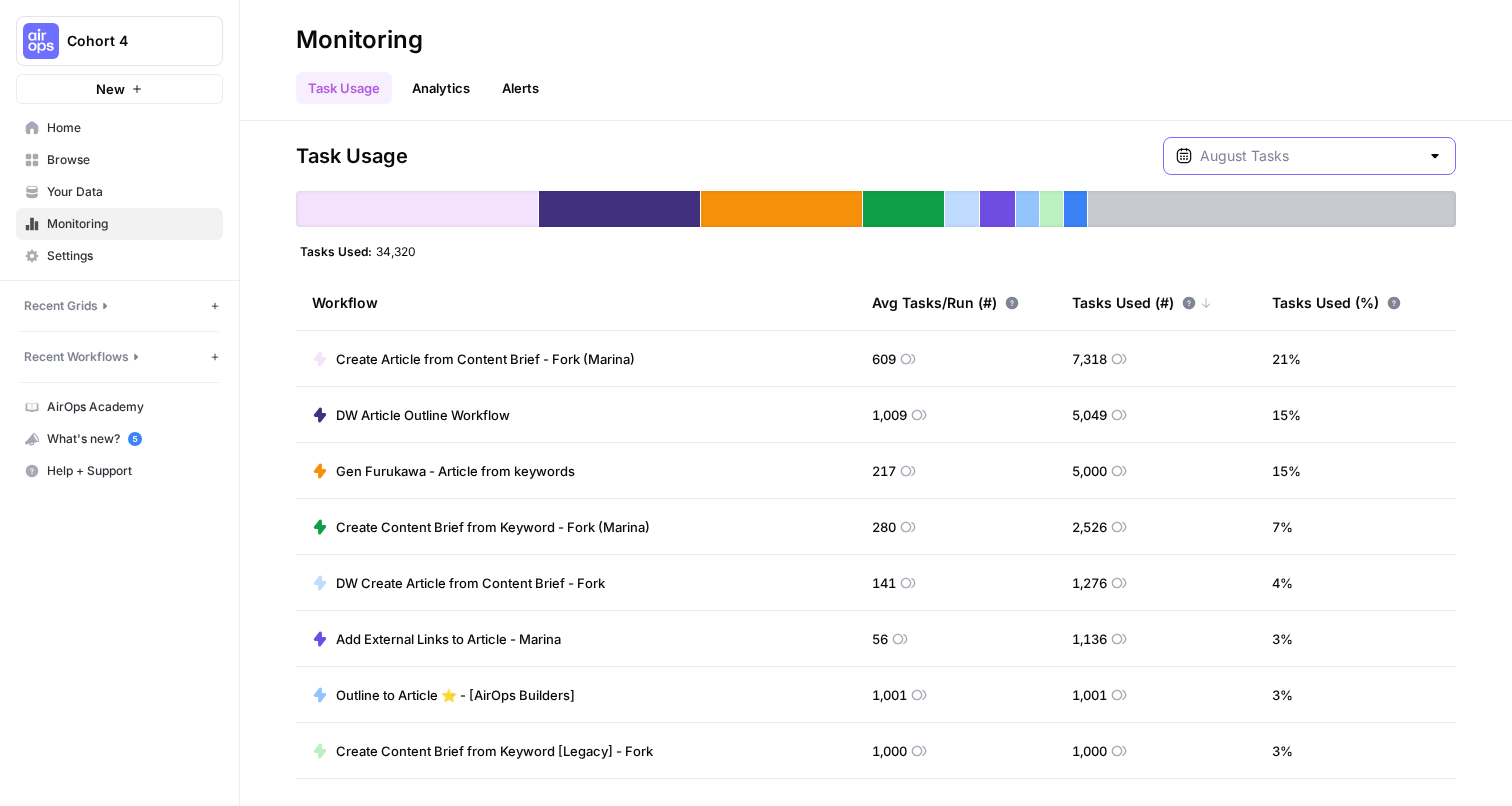 click at bounding box center (1309, 156) 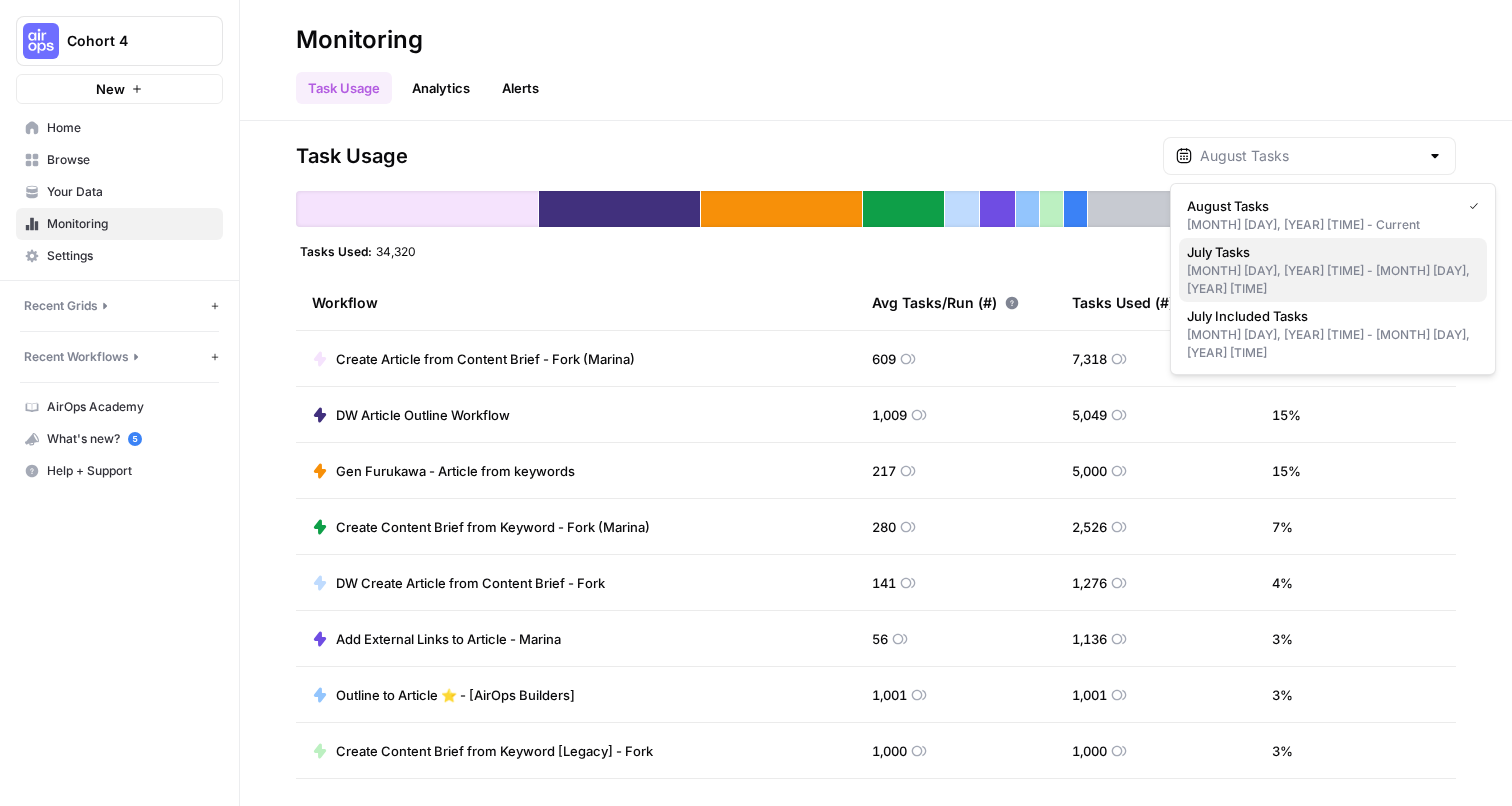 click on "July Tasks" at bounding box center [1329, 252] 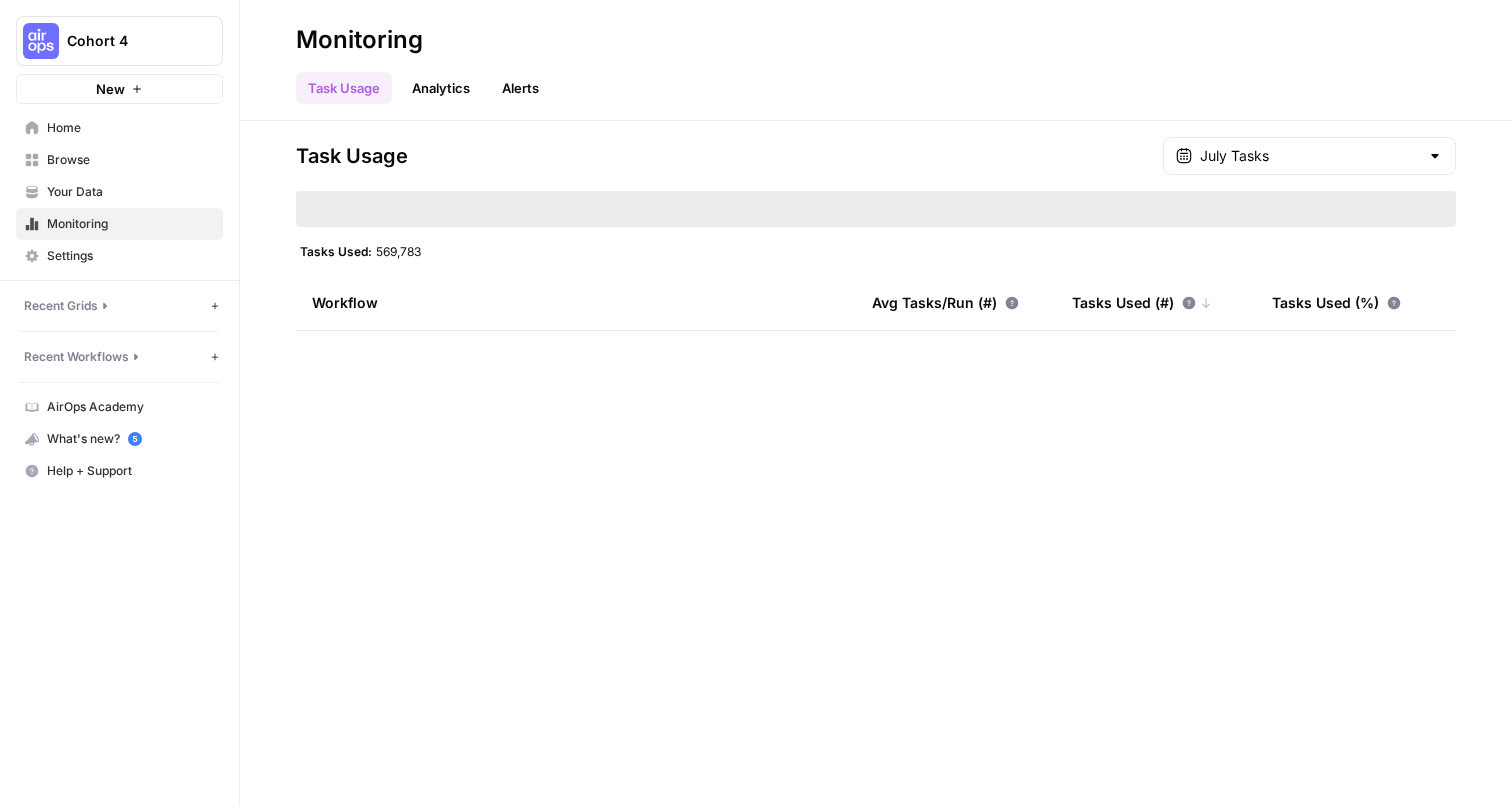 click on "July Tasks" at bounding box center (1309, 156) 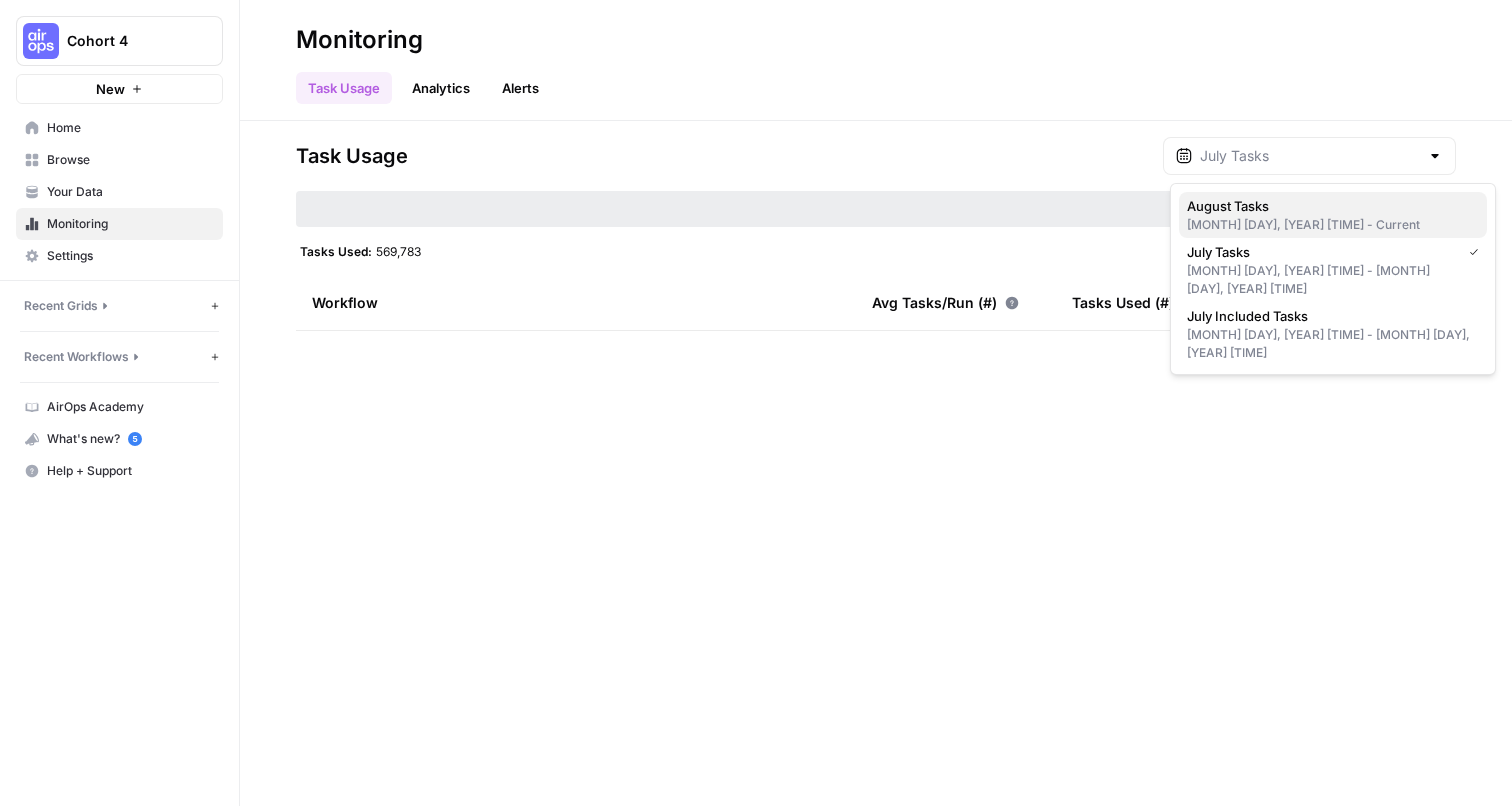 click on "August Tasks" at bounding box center (1329, 206) 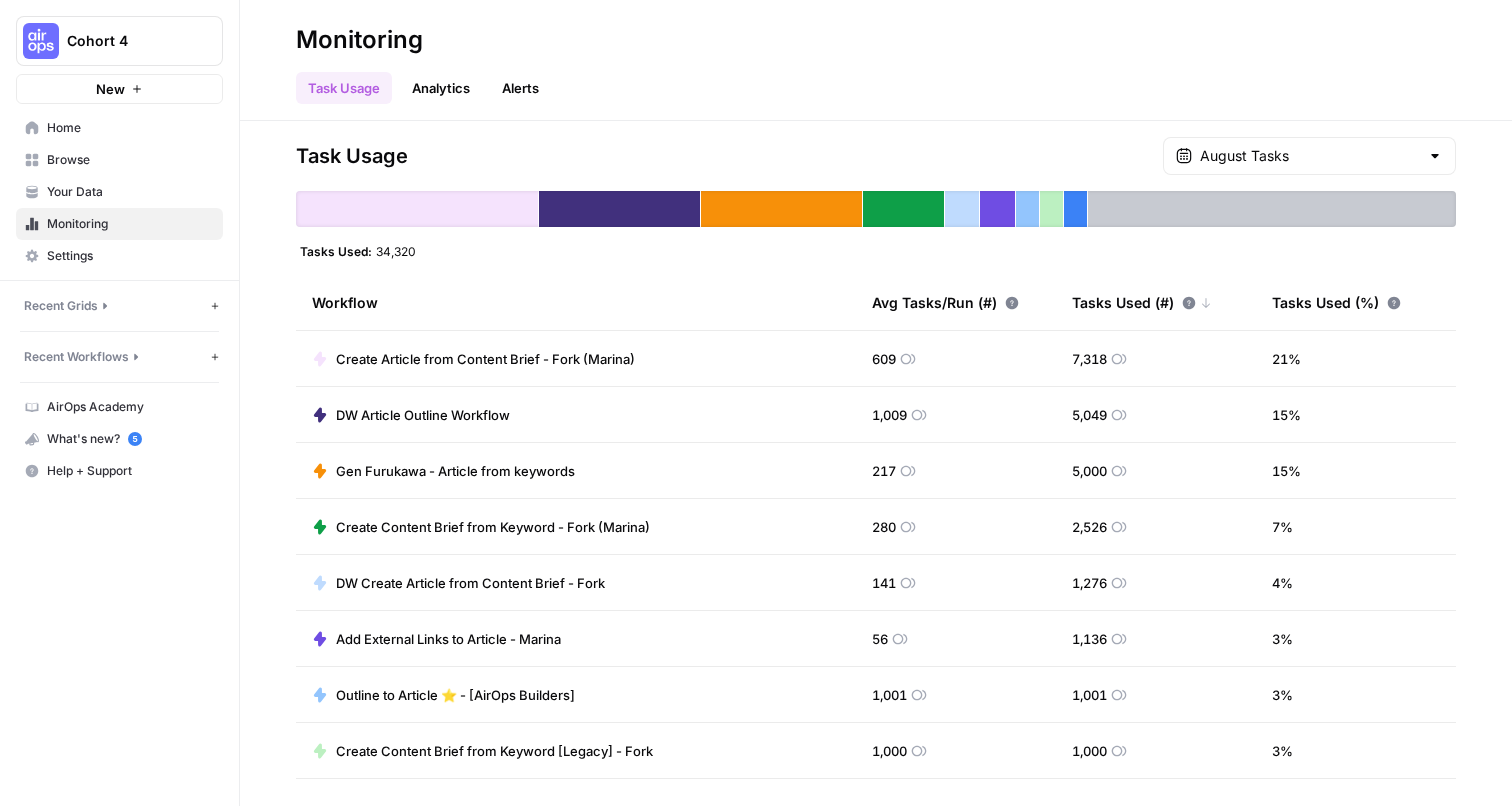click on "Alerts" at bounding box center (520, 88) 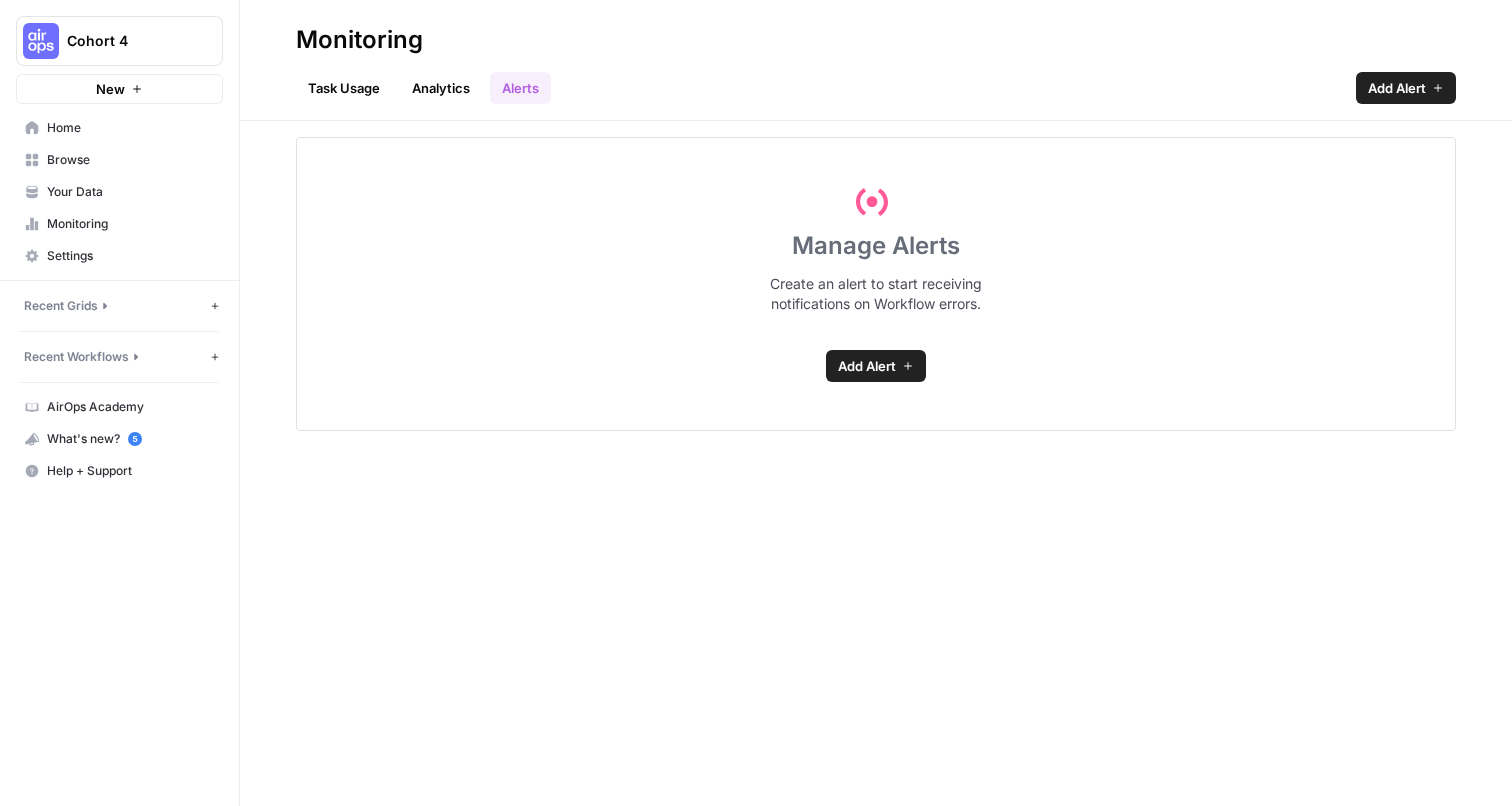 click on "Task Usage" at bounding box center (344, 88) 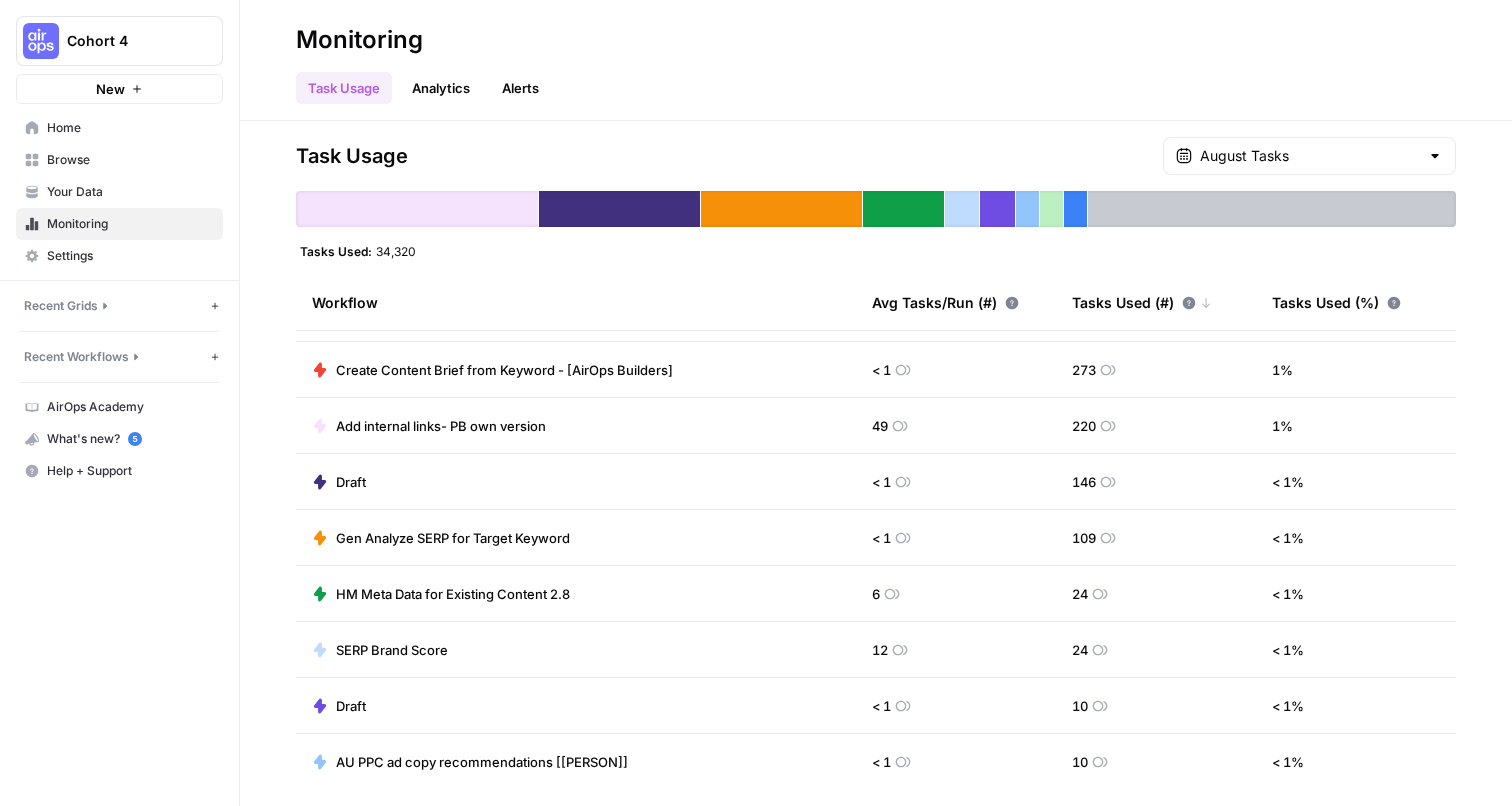 scroll, scrollTop: 773, scrollLeft: 0, axis: vertical 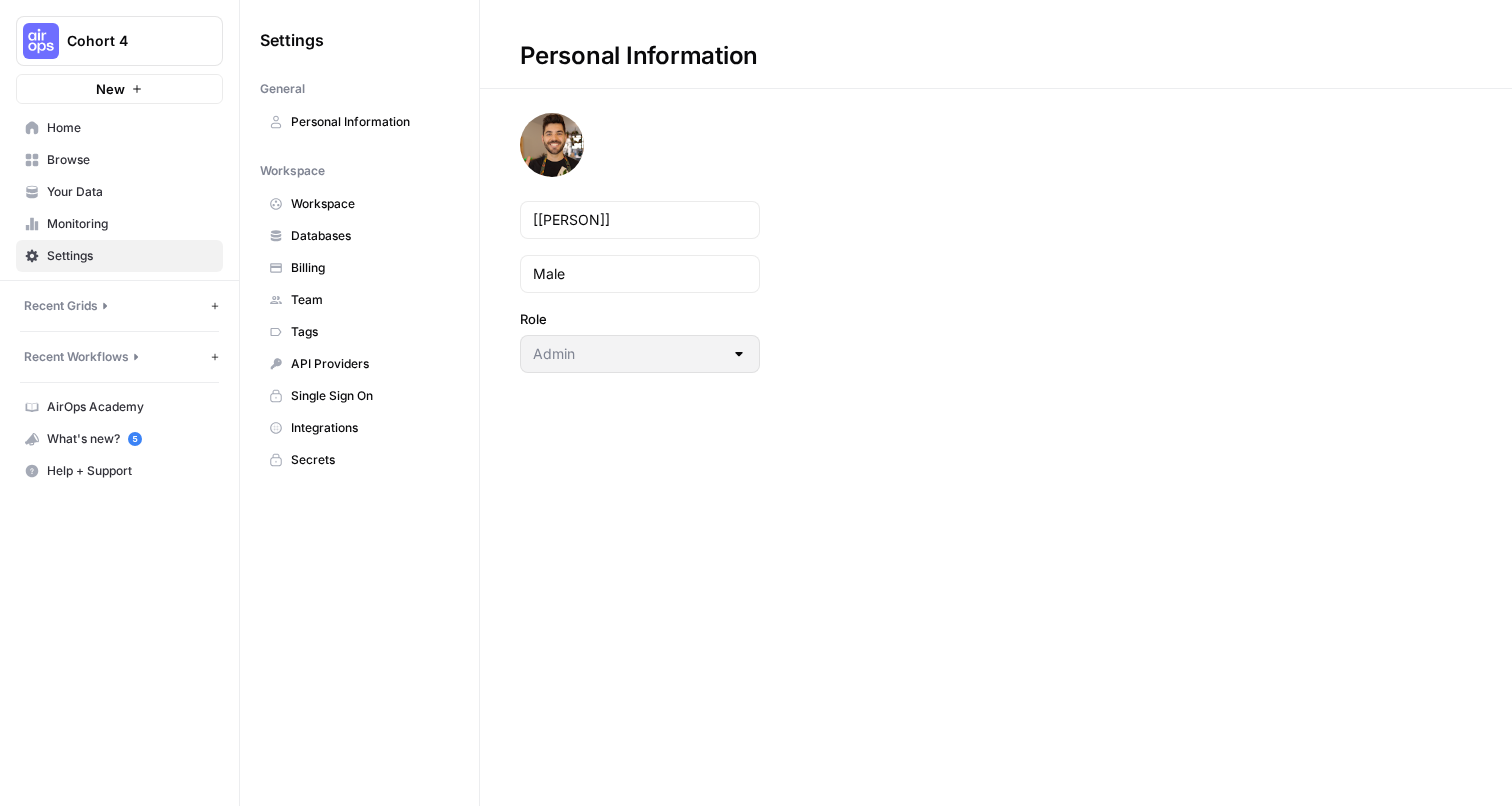 click on "Your Data" at bounding box center [130, 192] 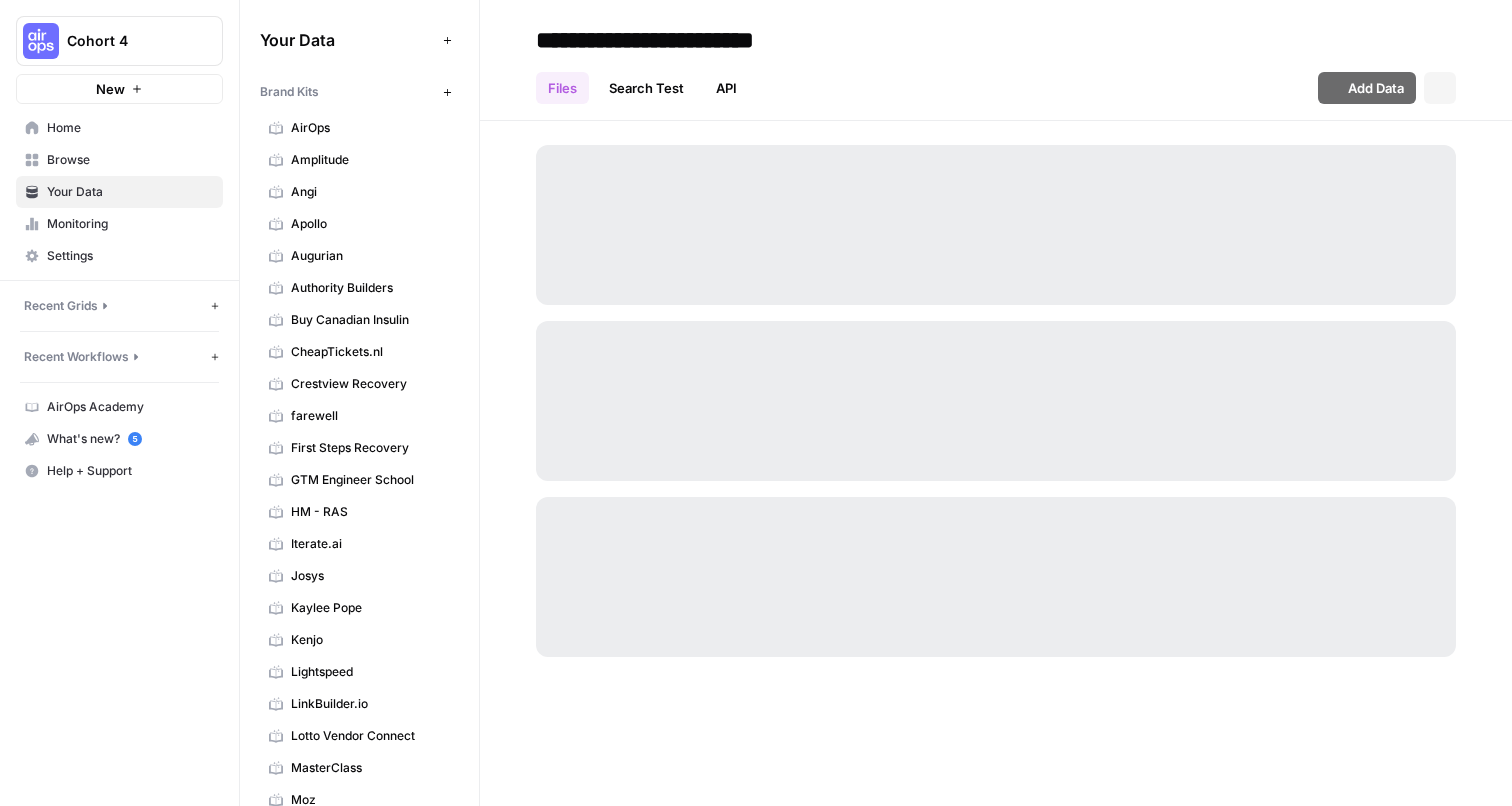 click on "Settings" at bounding box center [130, 256] 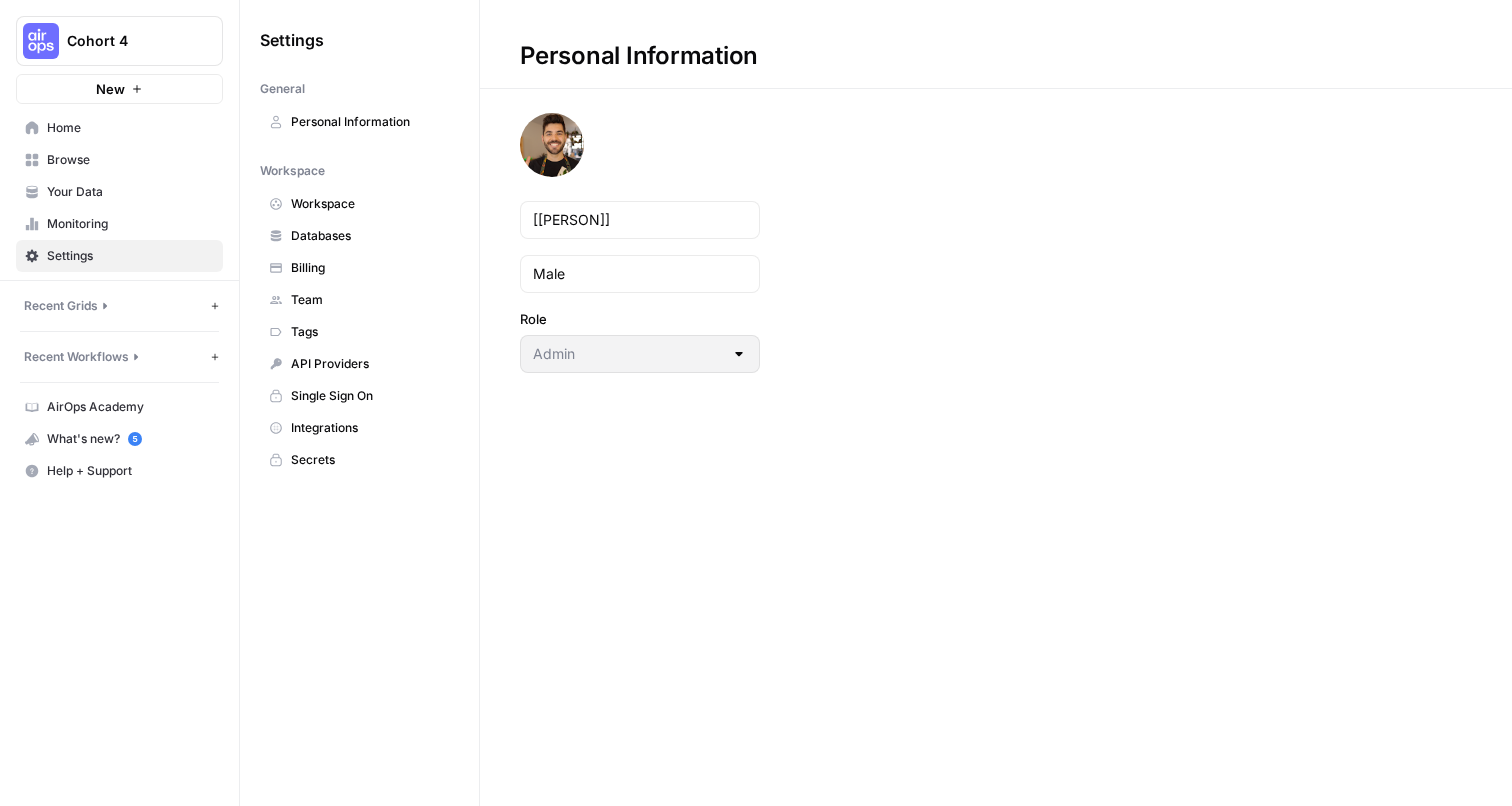 click on "Databases" at bounding box center (370, 236) 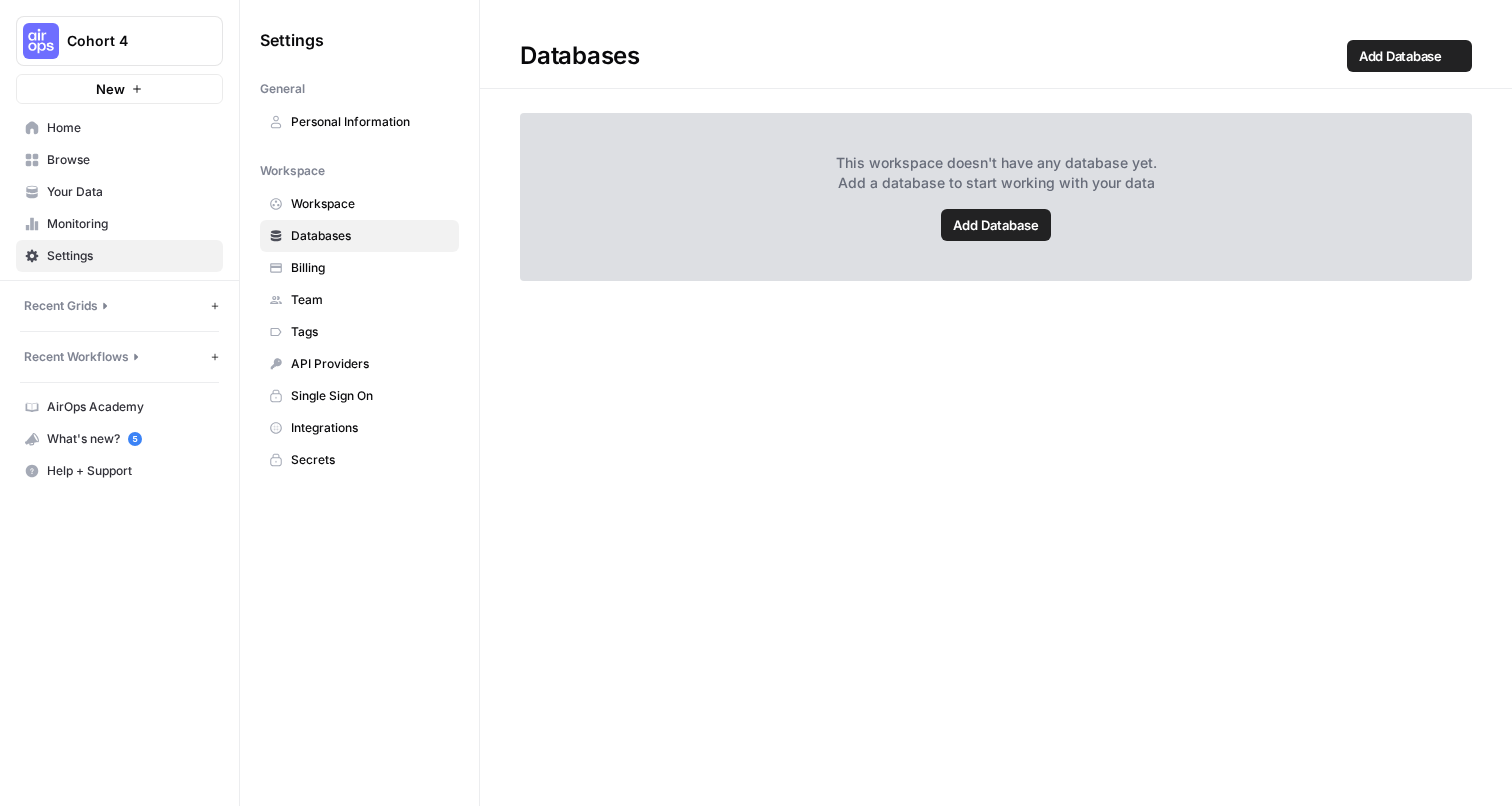 click on "Billing" at bounding box center [370, 268] 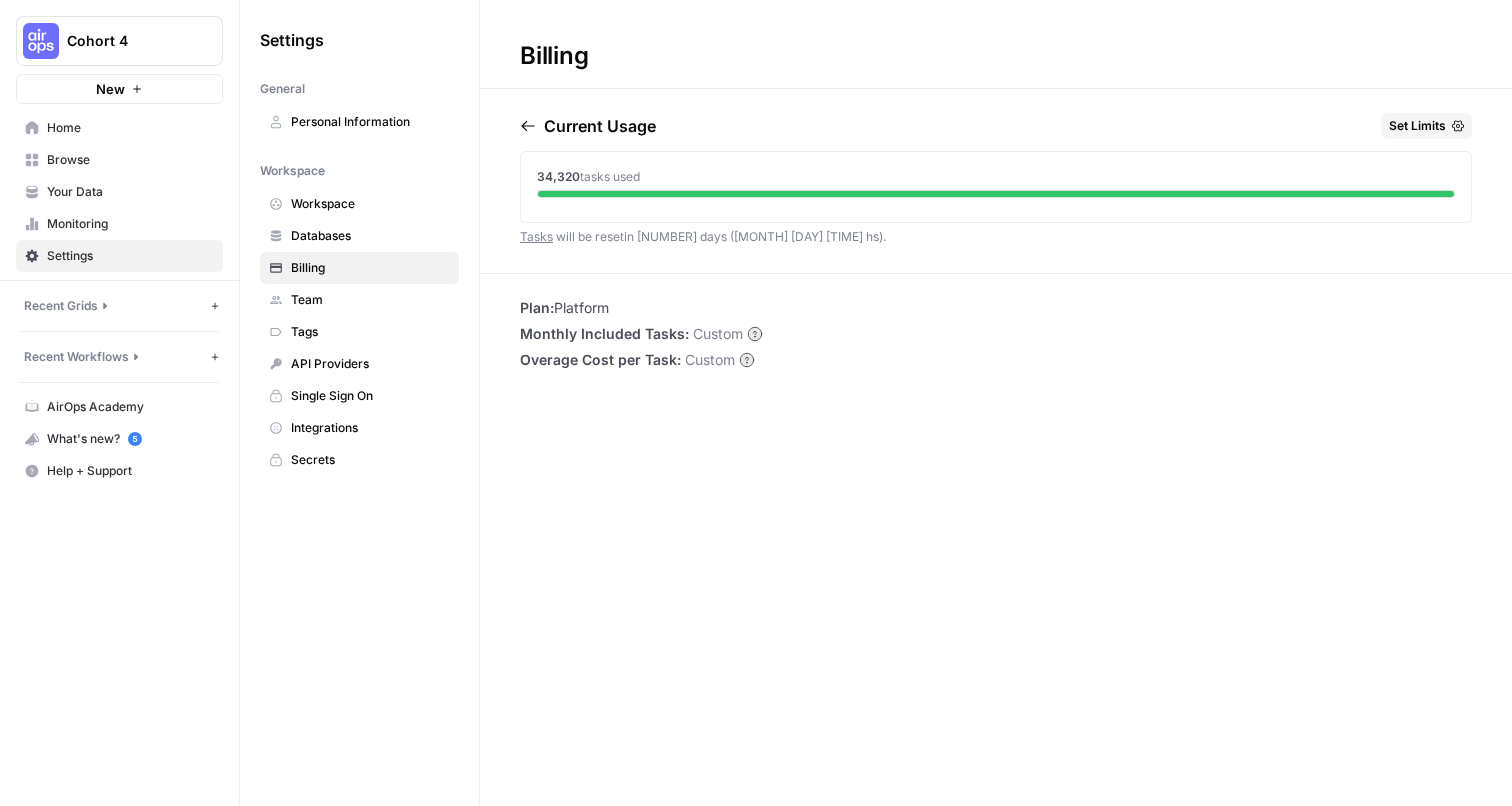 click on "Set Limits" at bounding box center (1417, 126) 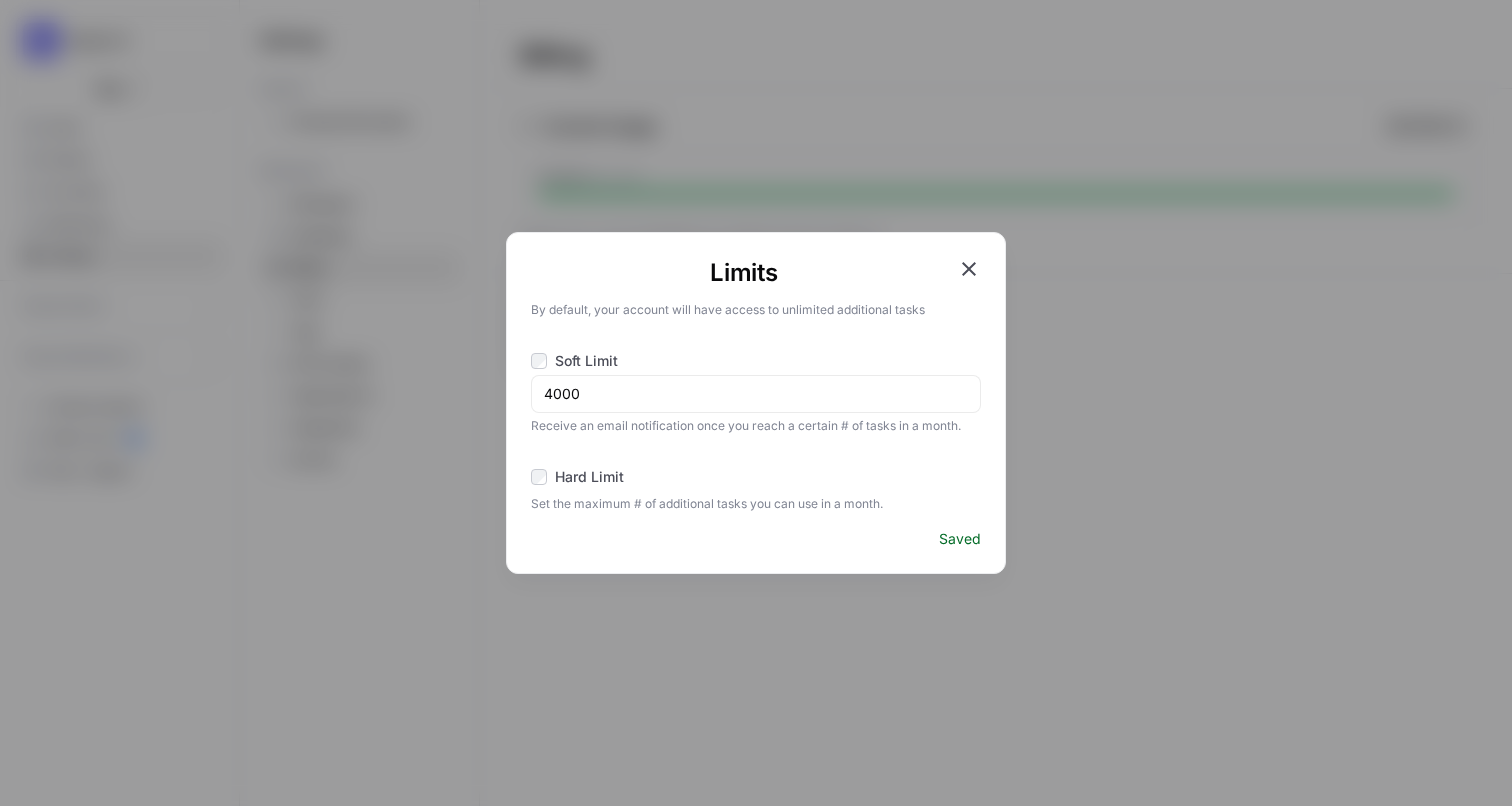 click on "Receive an email notification once you reach a certain # of tasks in a month." at bounding box center [756, 424] 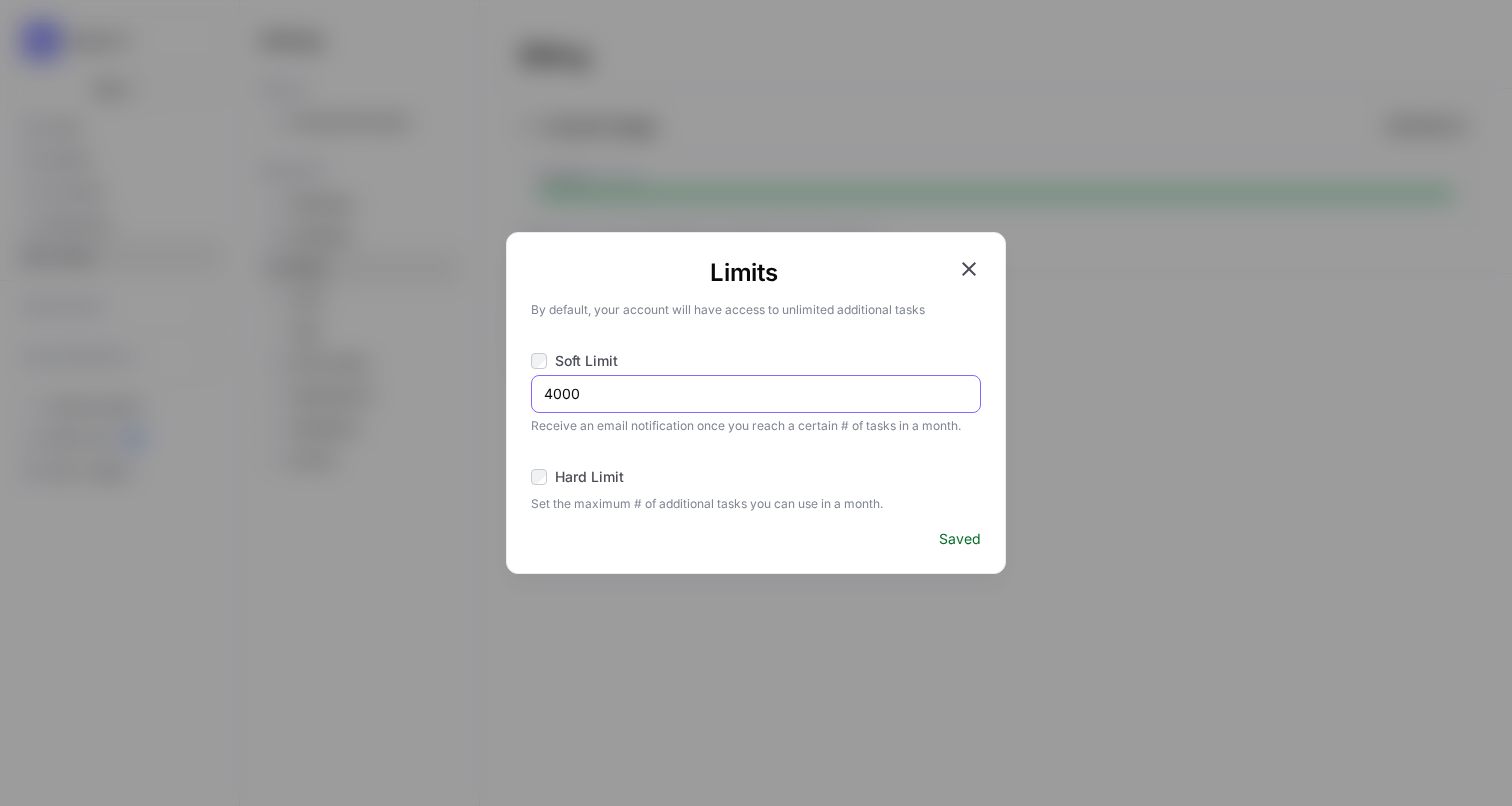 click on "4000" at bounding box center (756, 394) 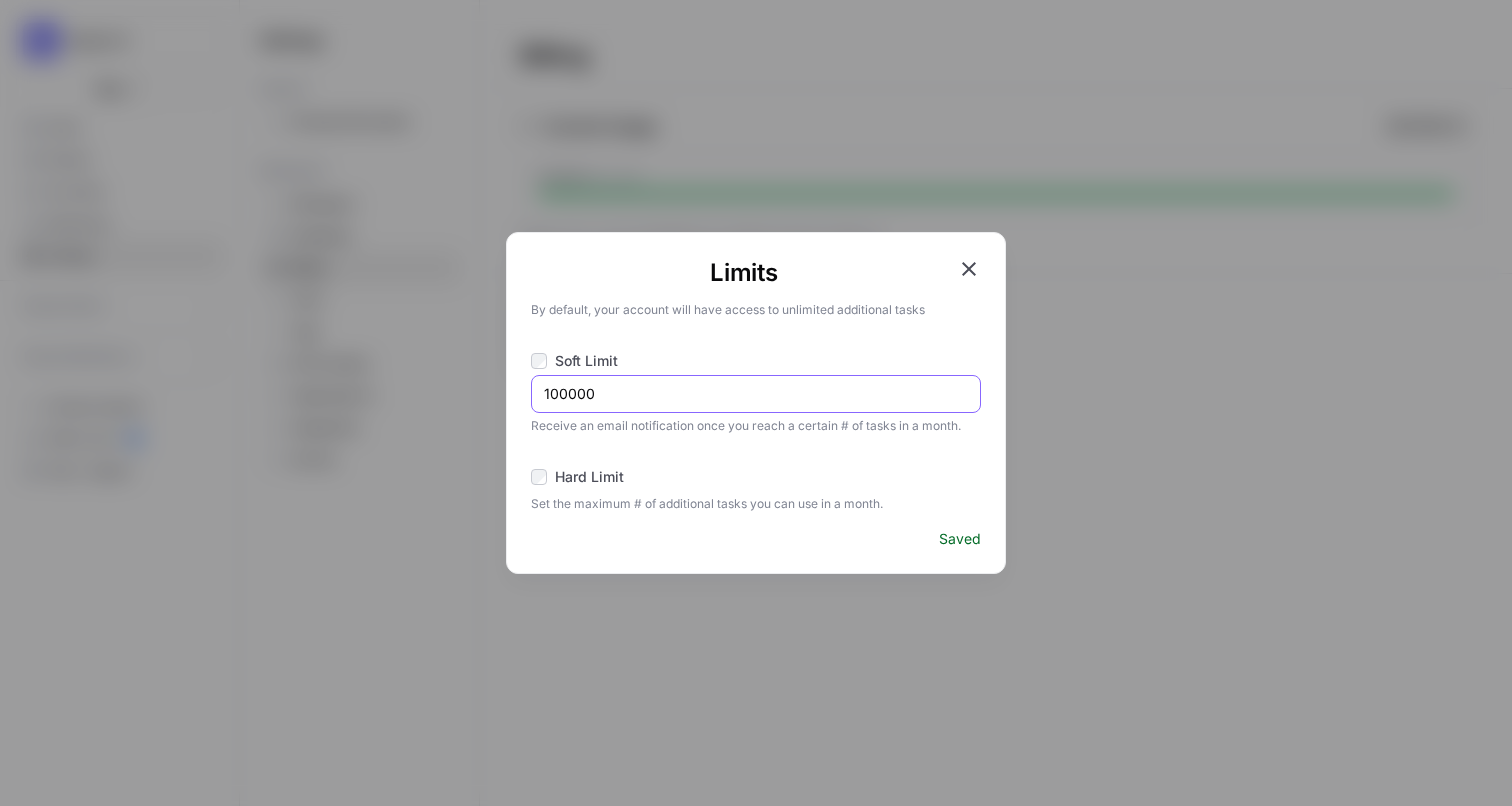 scroll, scrollTop: 0, scrollLeft: 0, axis: both 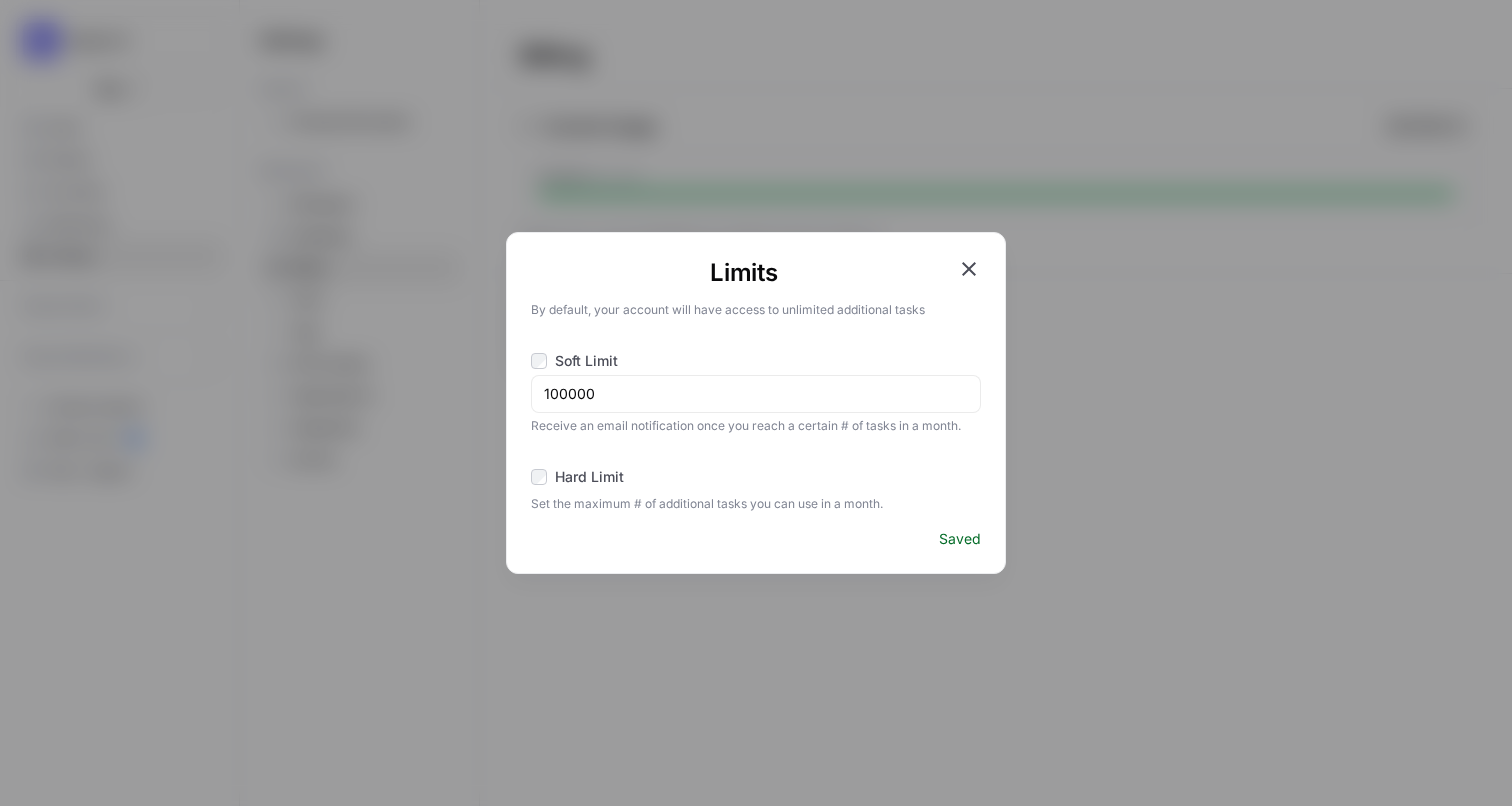 click on "Hard Limit" at bounding box center (756, 479) 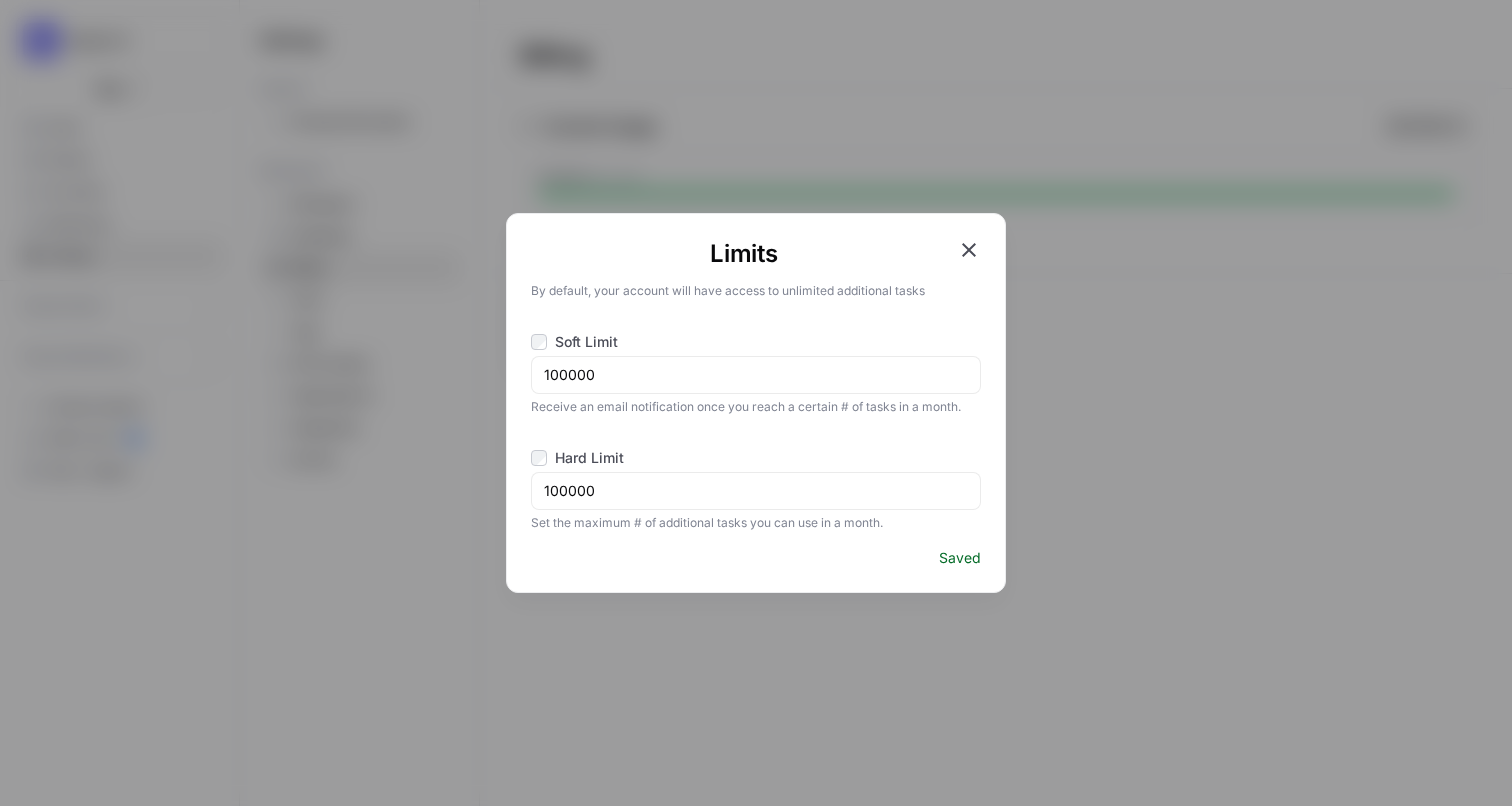 click on "Hard Limit" at bounding box center [589, 458] 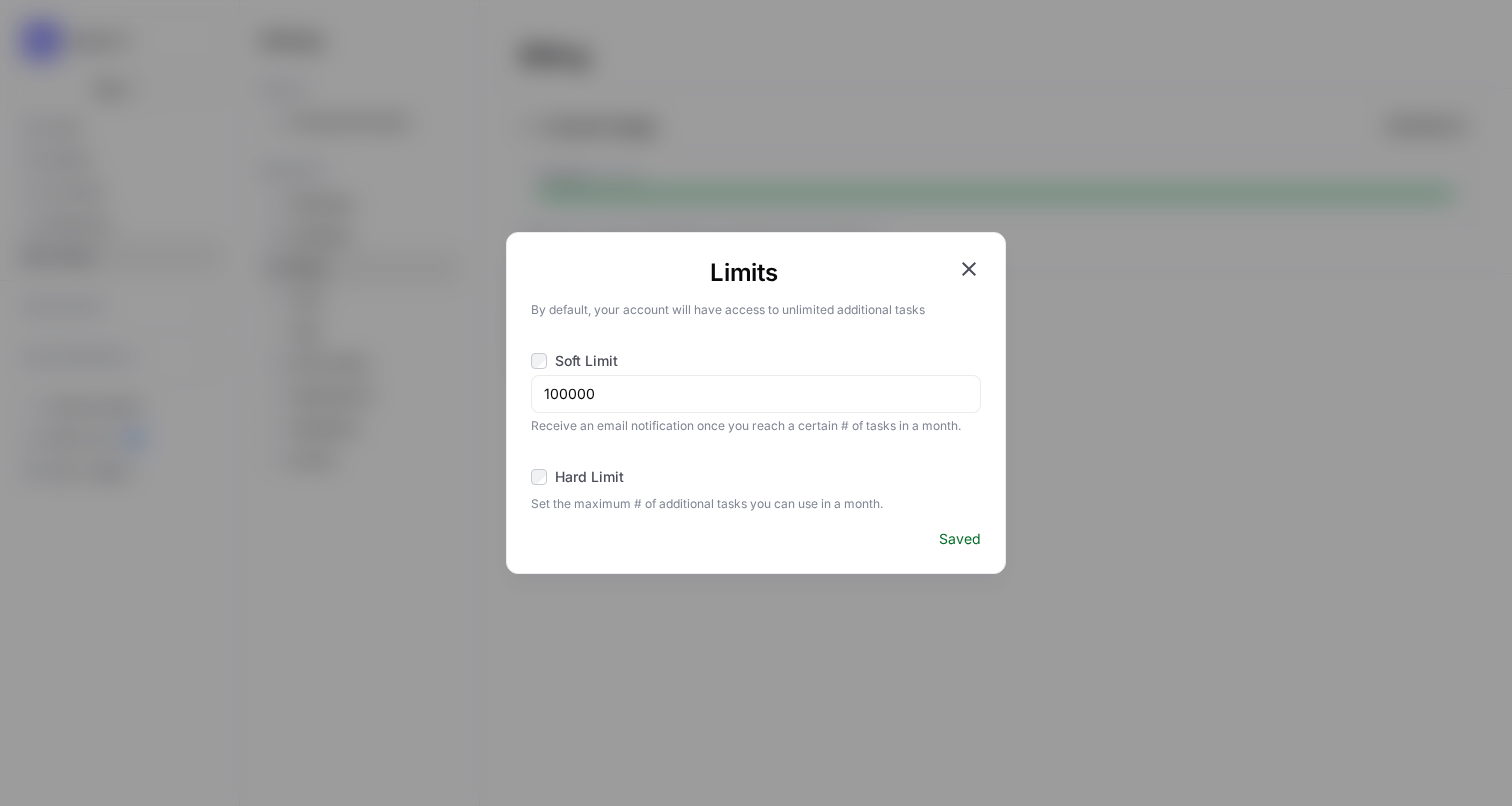 click on "Limits By default, your account will have access to unlimited additional tasks Soft Limit [NUMBER] Receive an email notification once you reach a certain # of tasks in a month. Hard Limit Set the maximum # of additional tasks you can use in a month. Saved" at bounding box center (756, 403) 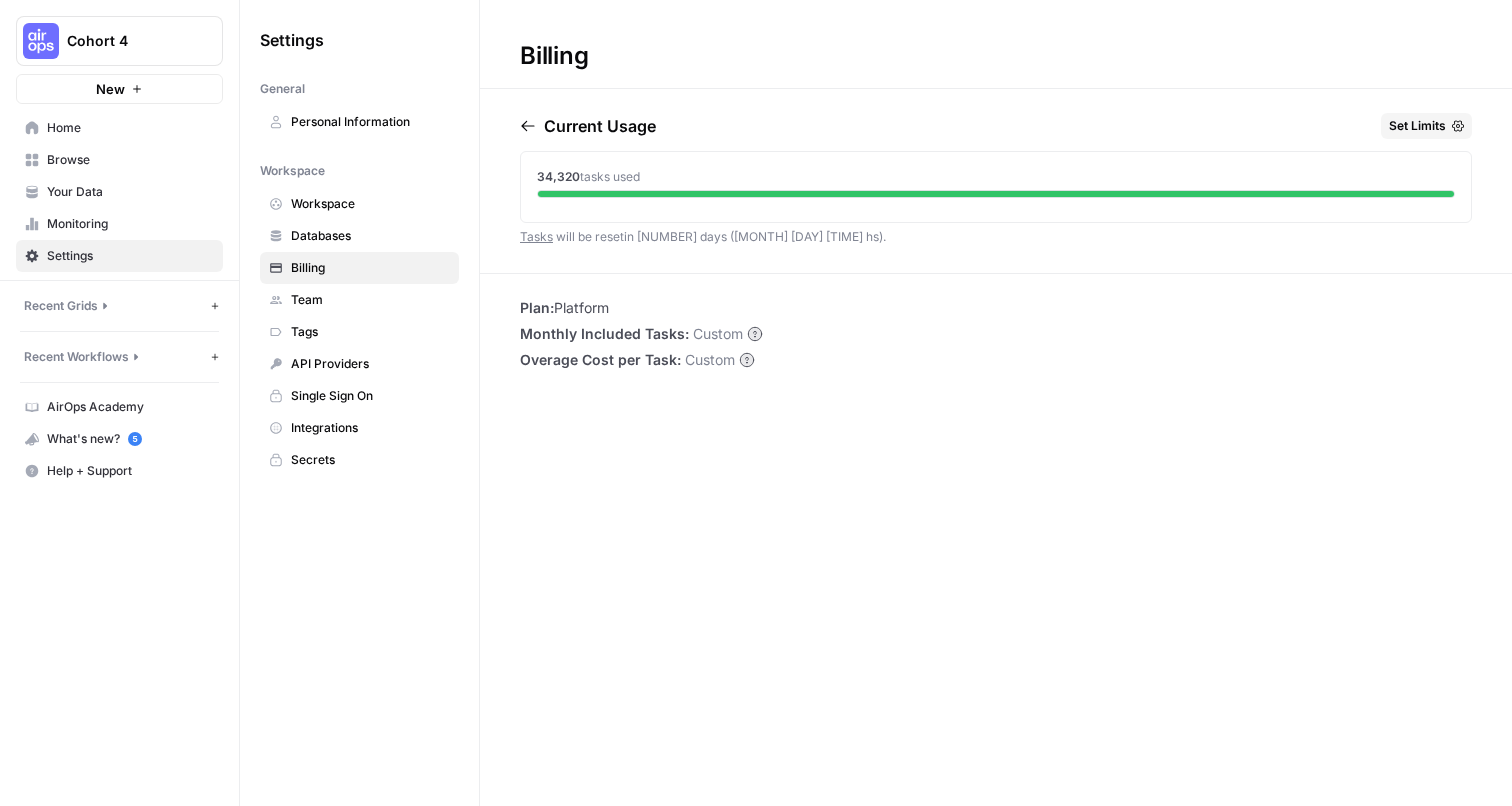 click on "Set Limits" at bounding box center (1417, 126) 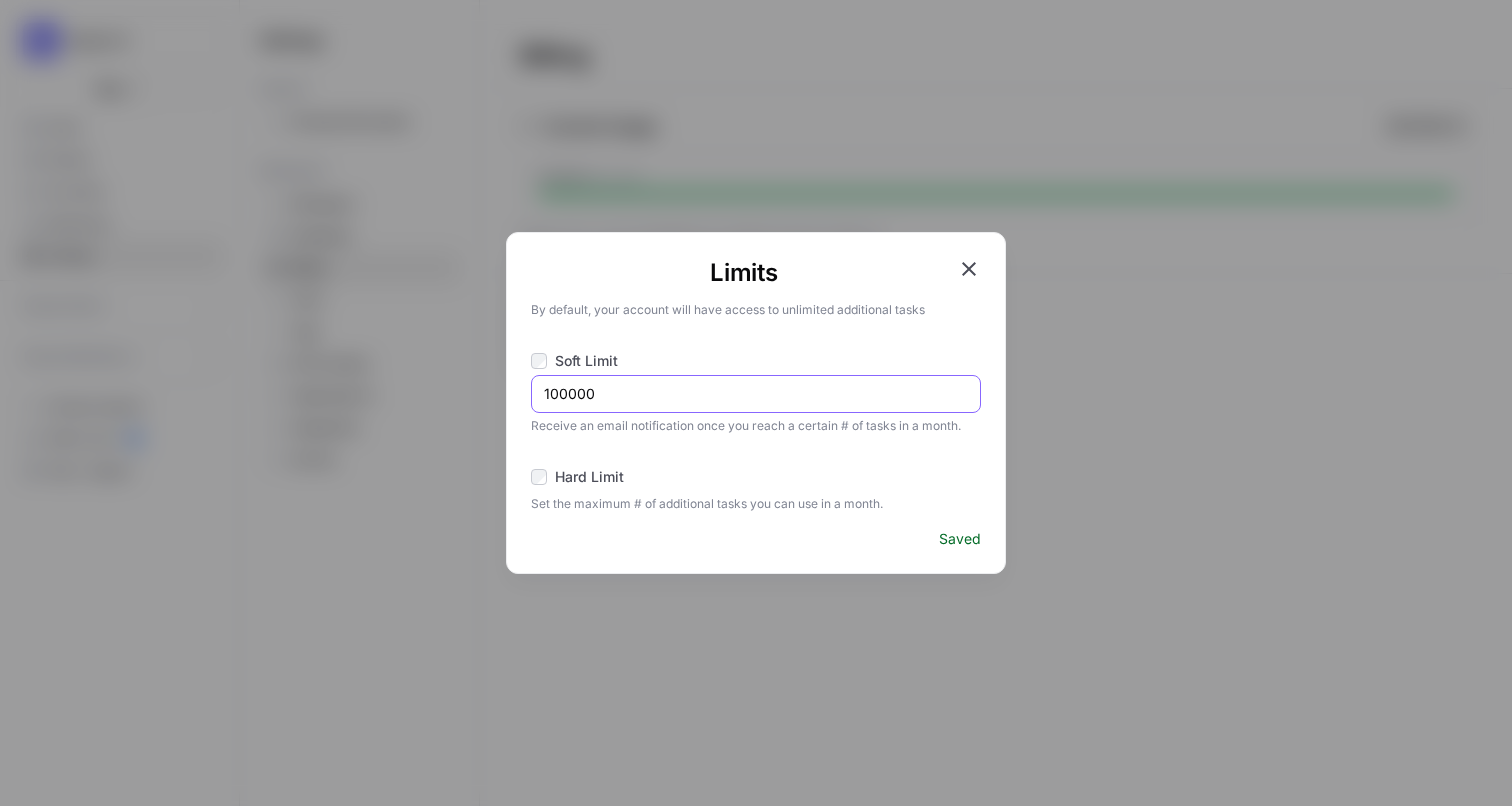 drag, startPoint x: 551, startPoint y: 398, endPoint x: 539, endPoint y: 398, distance: 12 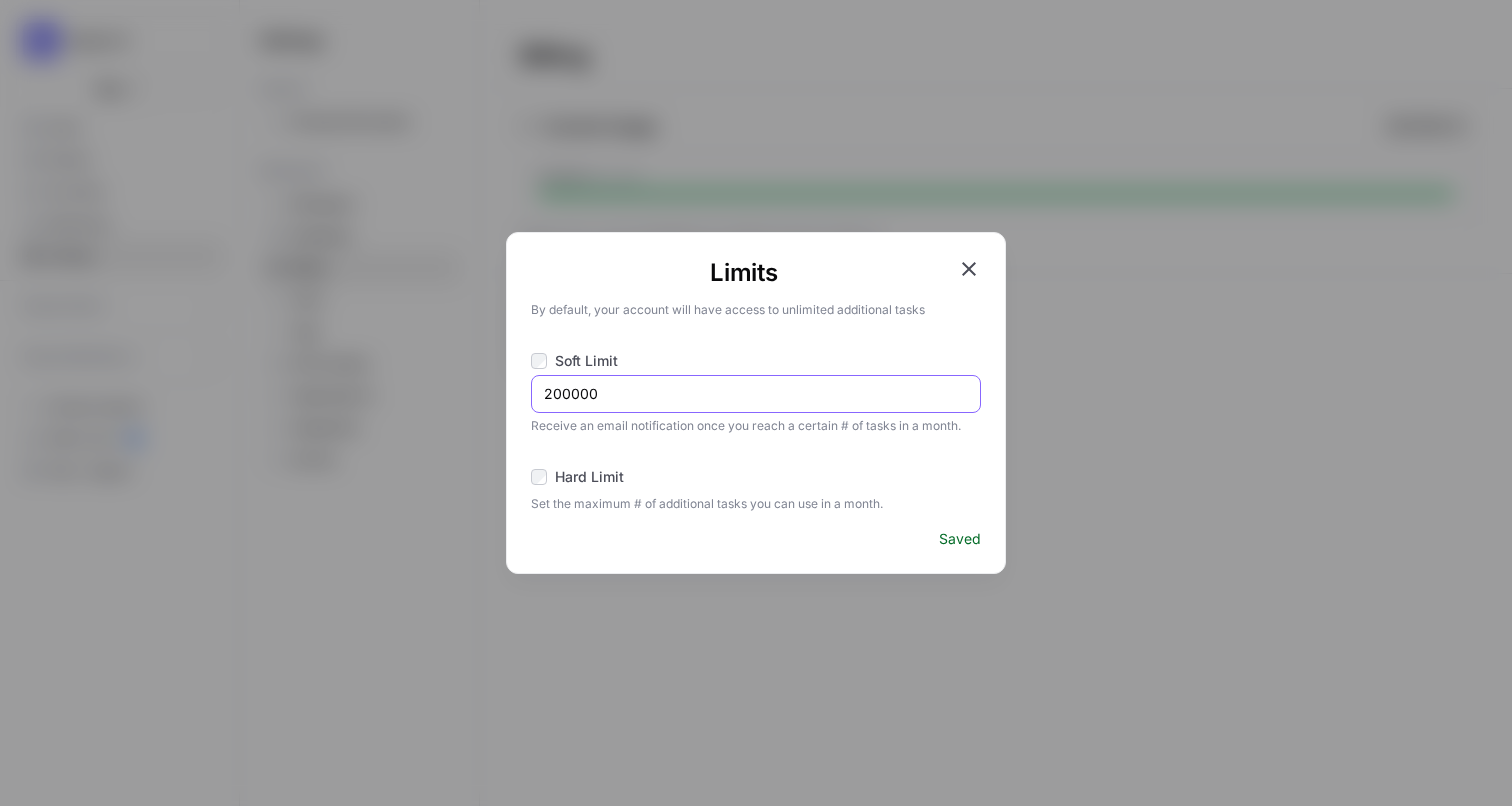 type on "200000" 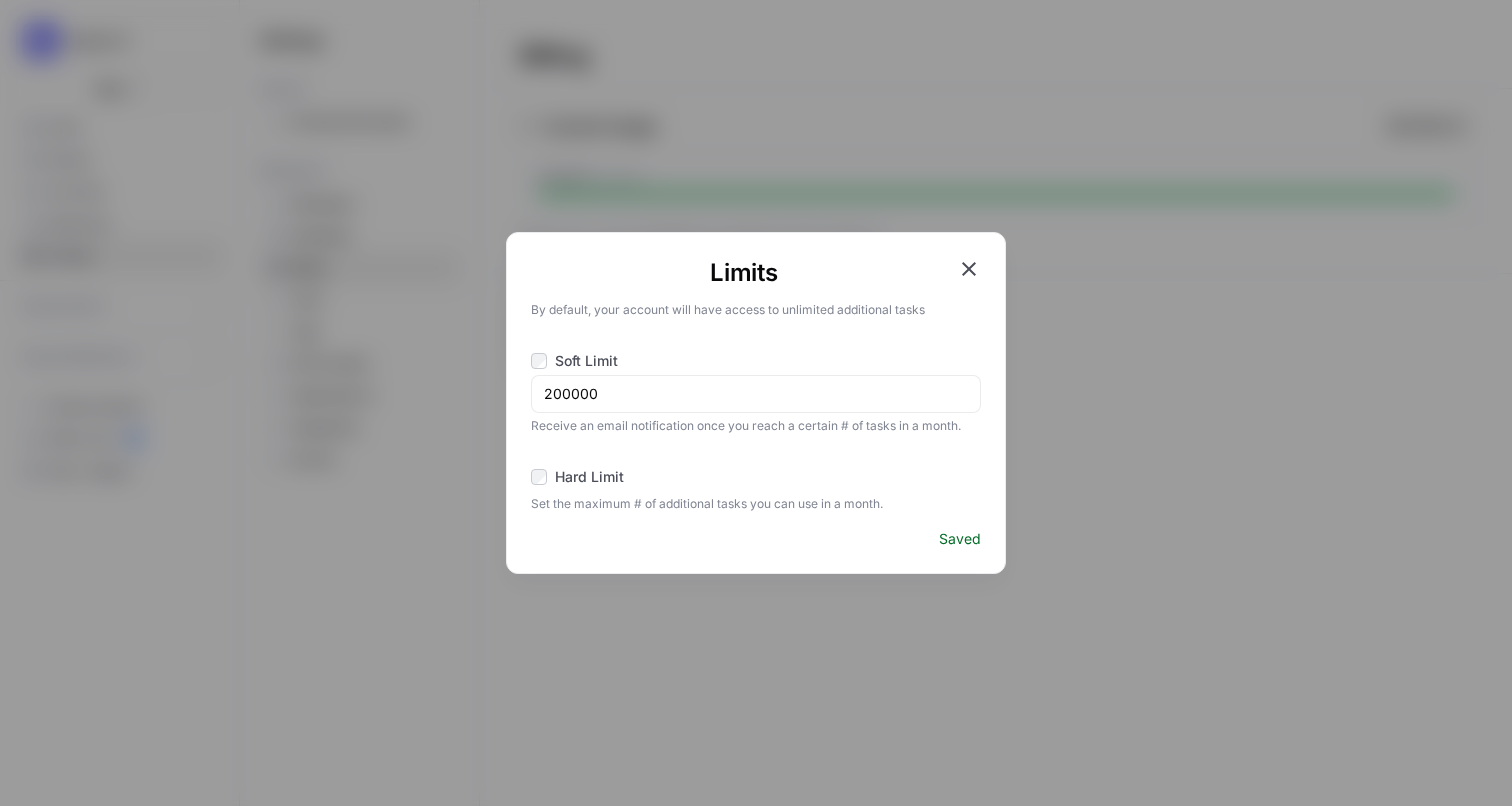 click on "Limits By default, your account will have access to unlimited additional tasks Soft Limit [NUMBER] Receive an email notification once you reach a certain # of tasks in a month. Hard Limit Set the maximum # of additional tasks you can use in a month. Saved" at bounding box center [756, 403] 